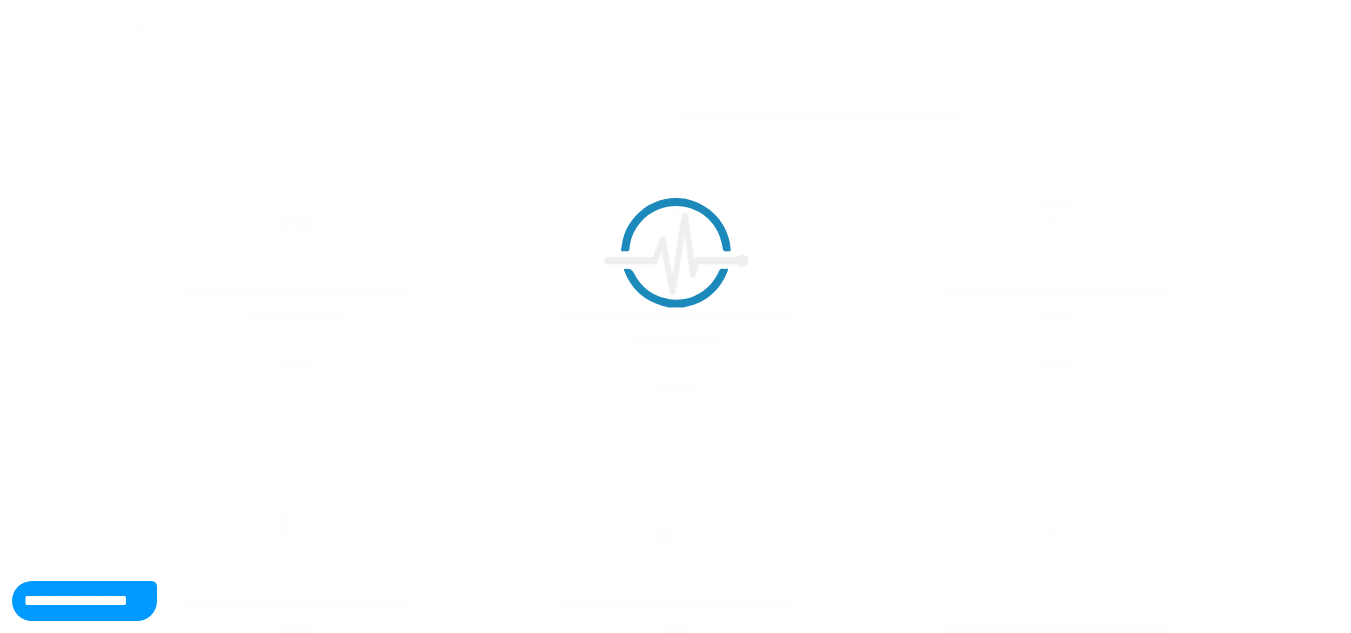 scroll, scrollTop: 0, scrollLeft: 0, axis: both 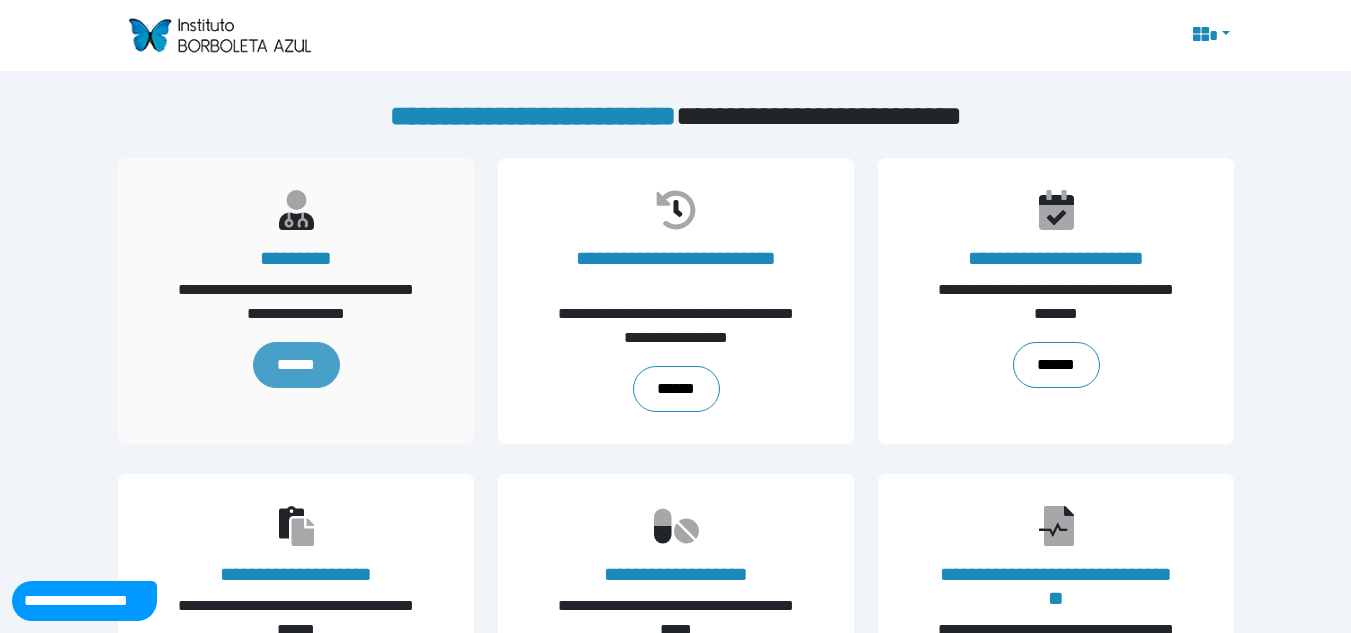 click on "******" at bounding box center (295, 365) 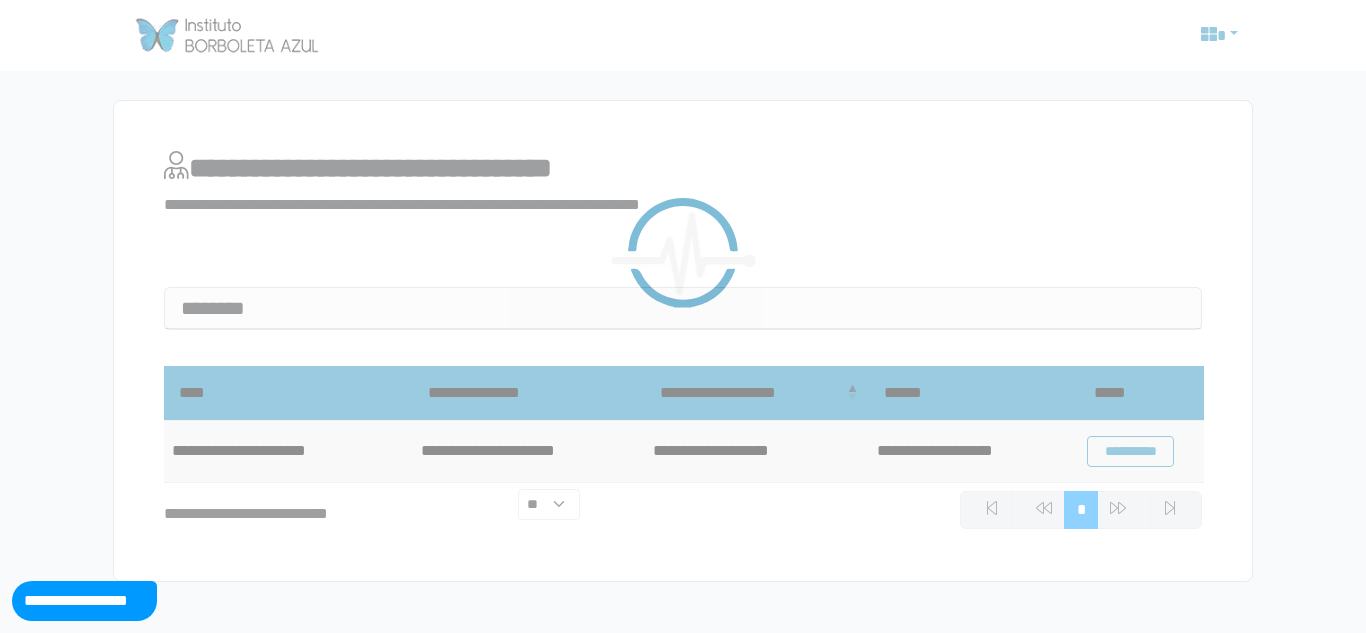 scroll, scrollTop: 0, scrollLeft: 0, axis: both 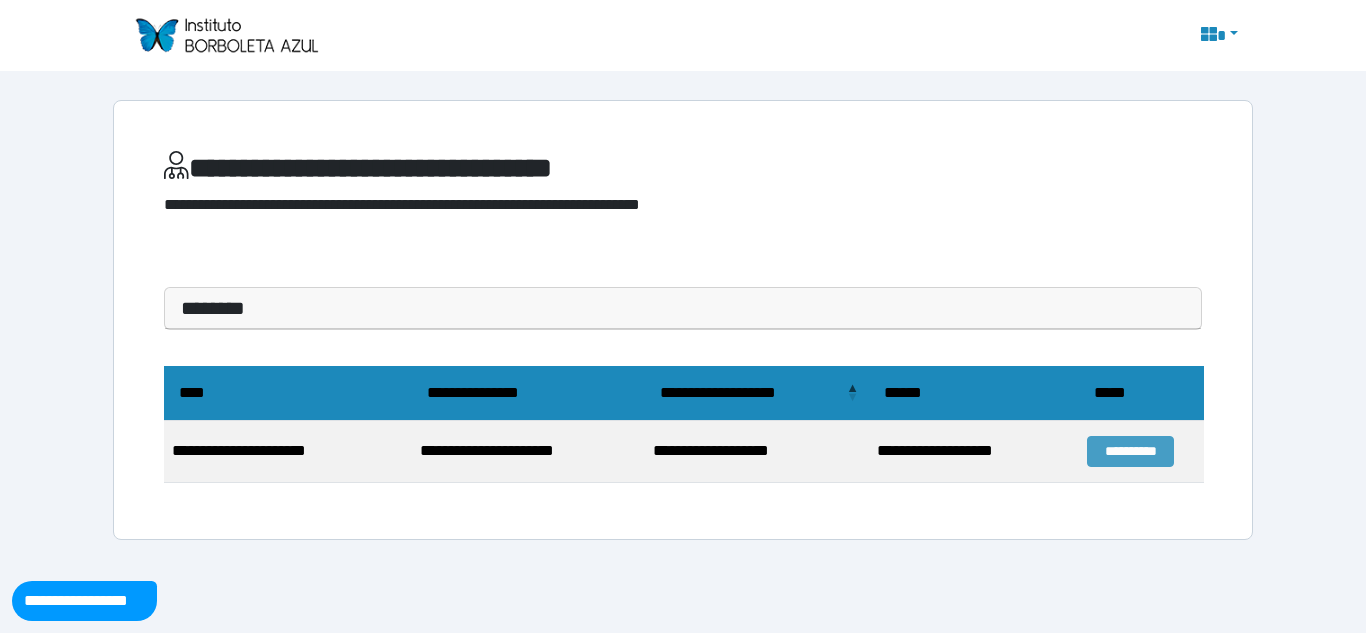 click on "**********" at bounding box center (1130, 451) 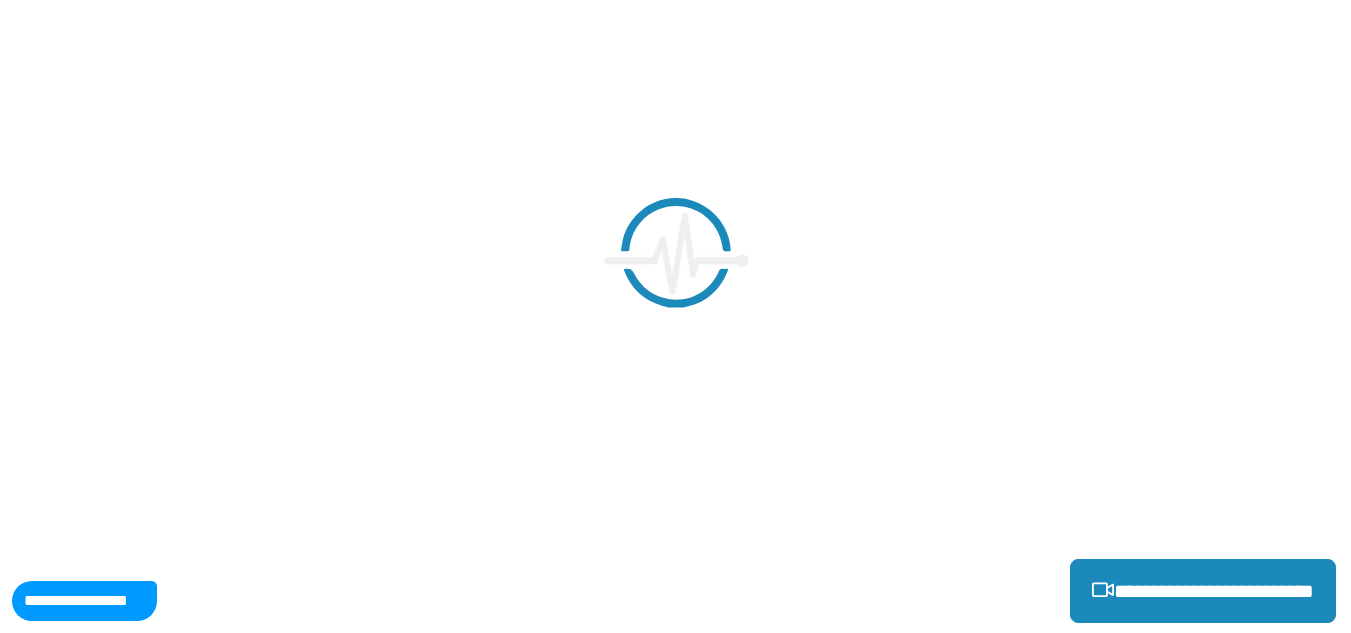 scroll, scrollTop: 0, scrollLeft: 0, axis: both 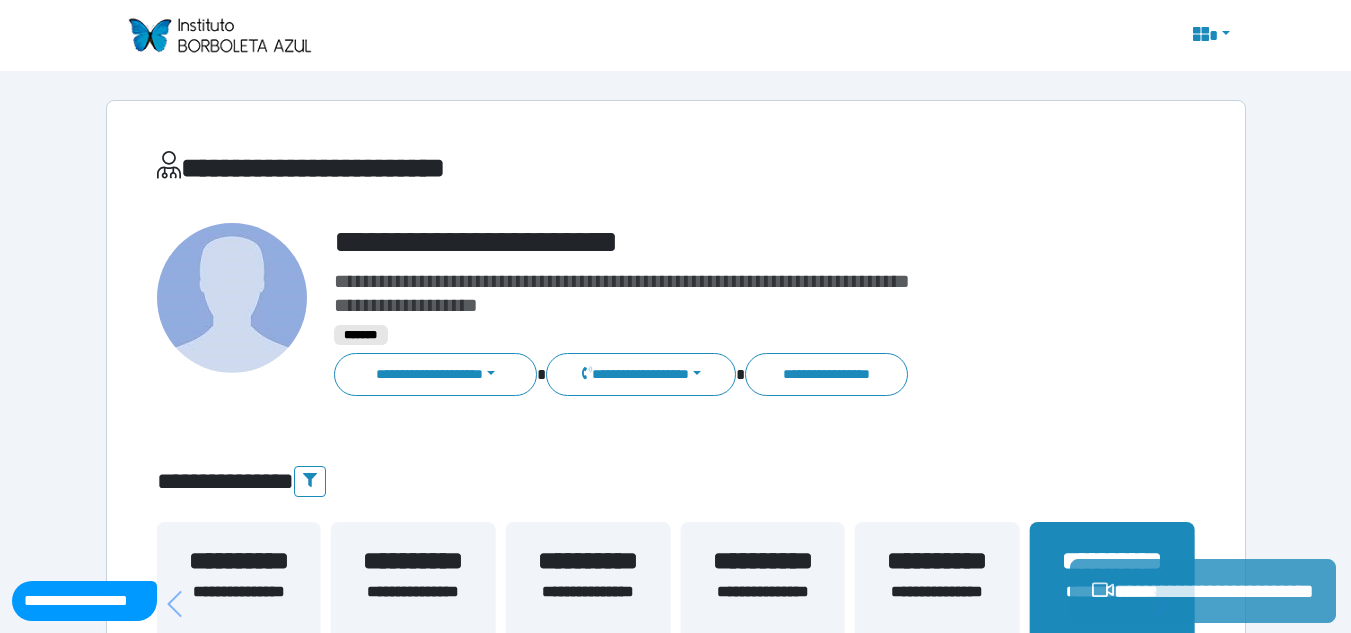 click on "**********" at bounding box center [1203, 591] 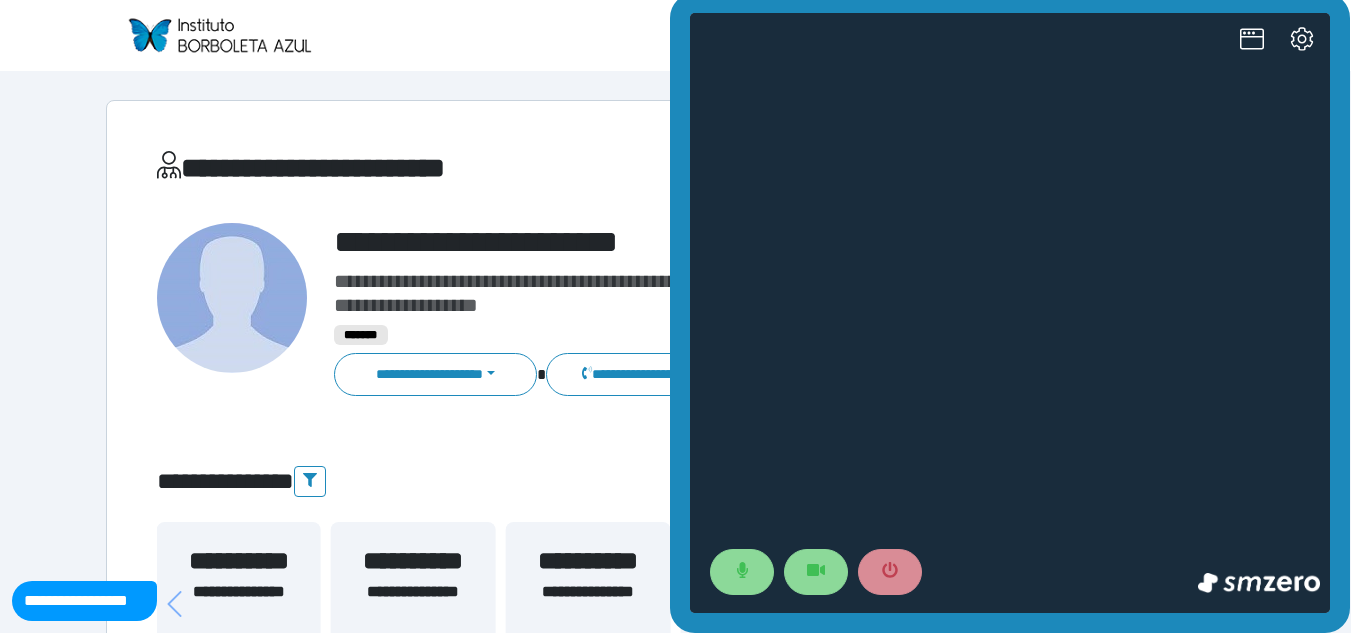 scroll, scrollTop: 0, scrollLeft: 0, axis: both 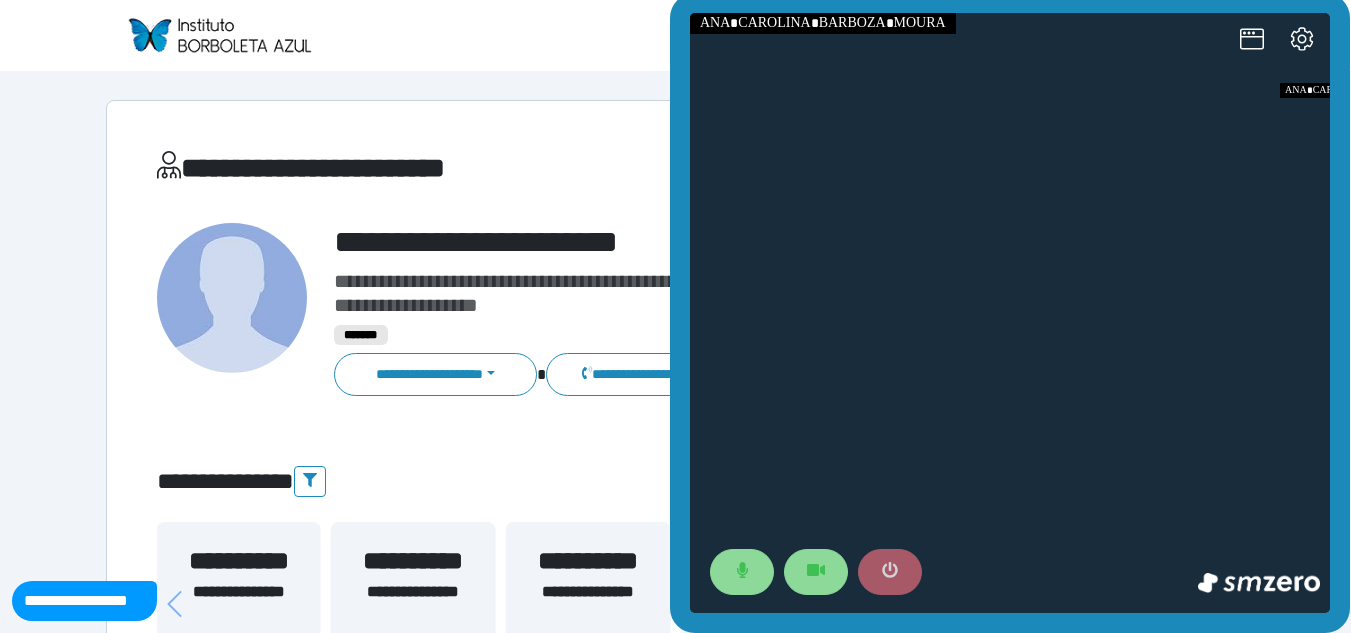 click 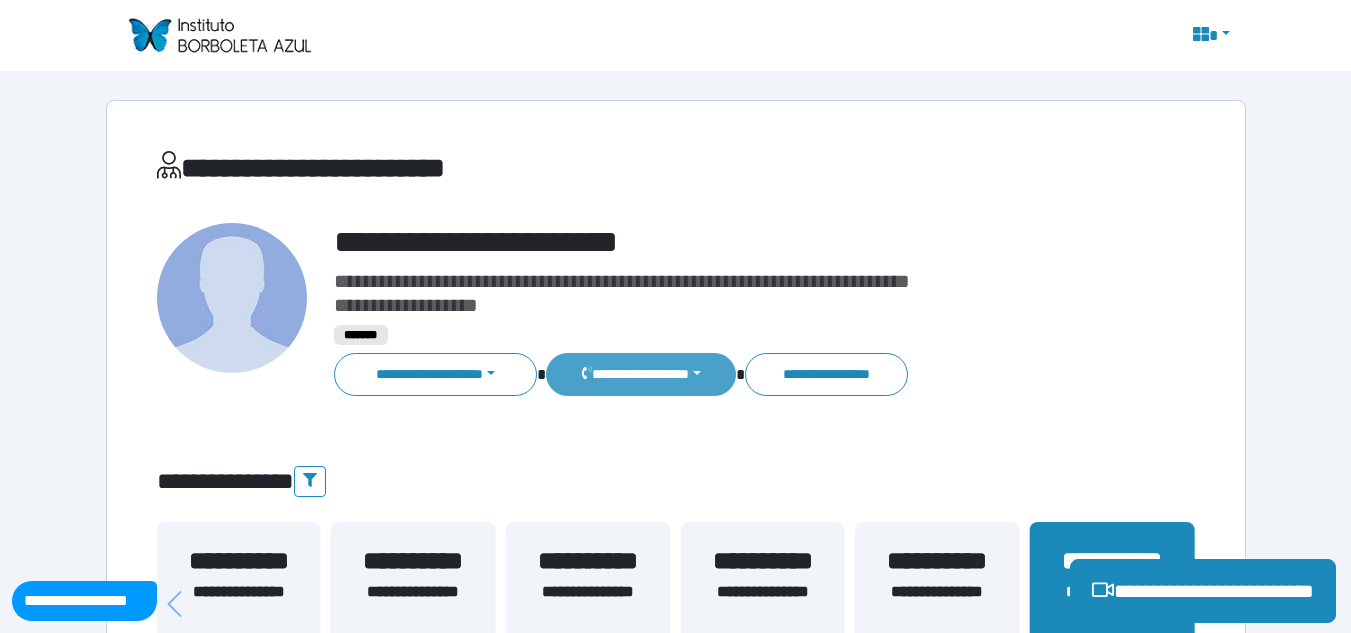click on "**********" at bounding box center [640, 374] 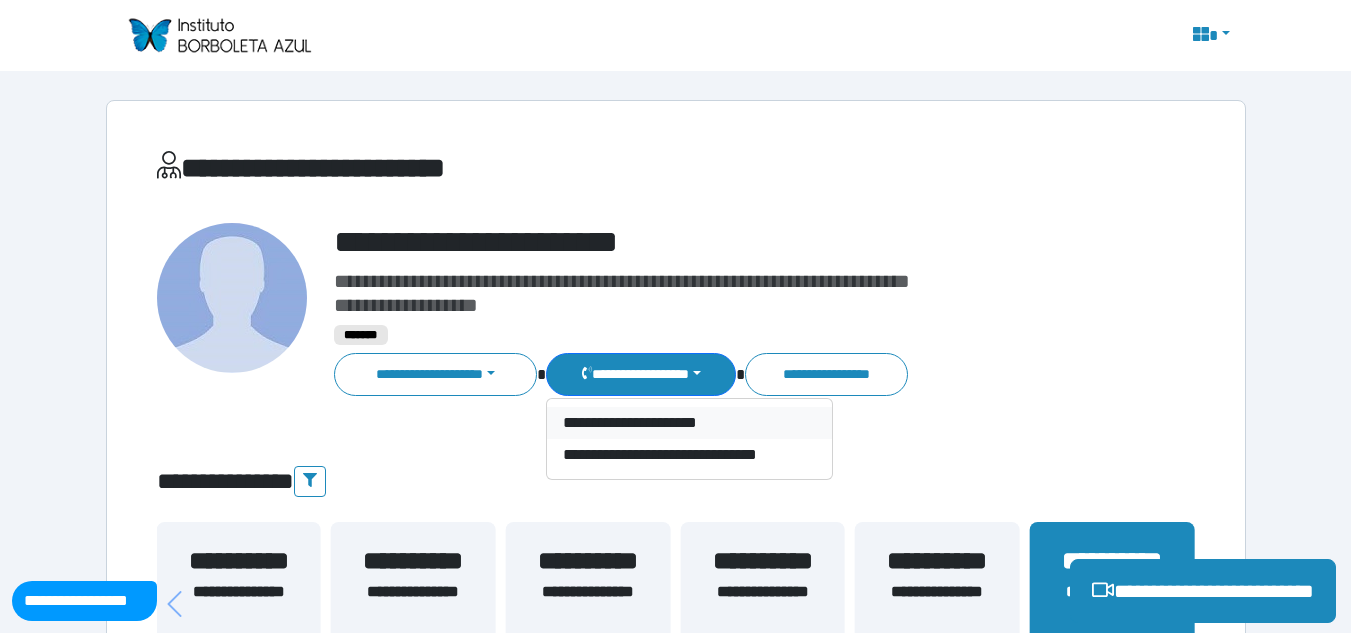 click on "**********" at bounding box center [689, 423] 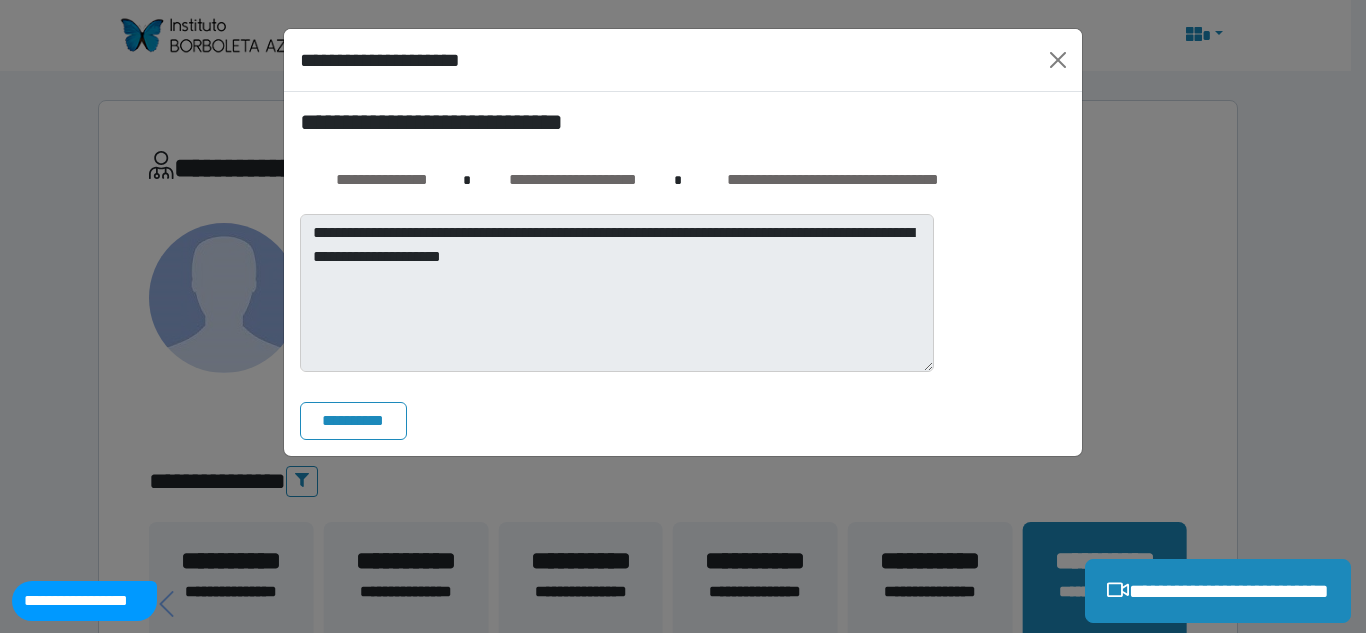 click on "**********" at bounding box center [683, 316] 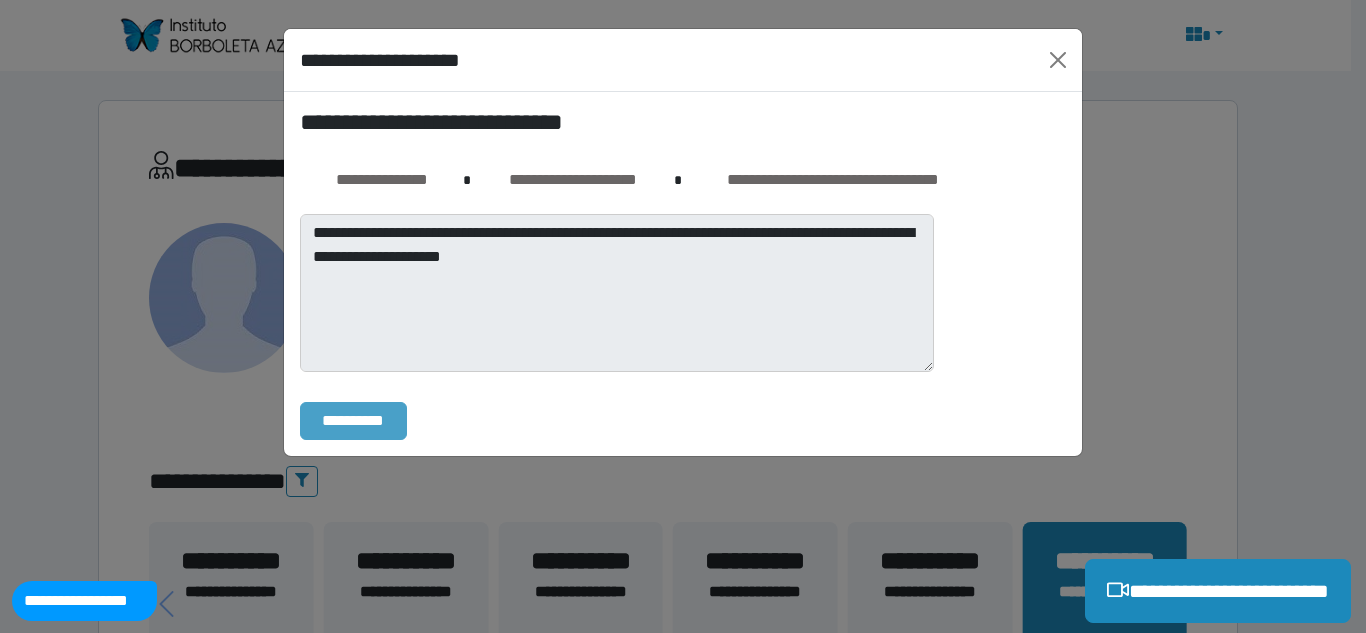 click on "**********" at bounding box center [353, 421] 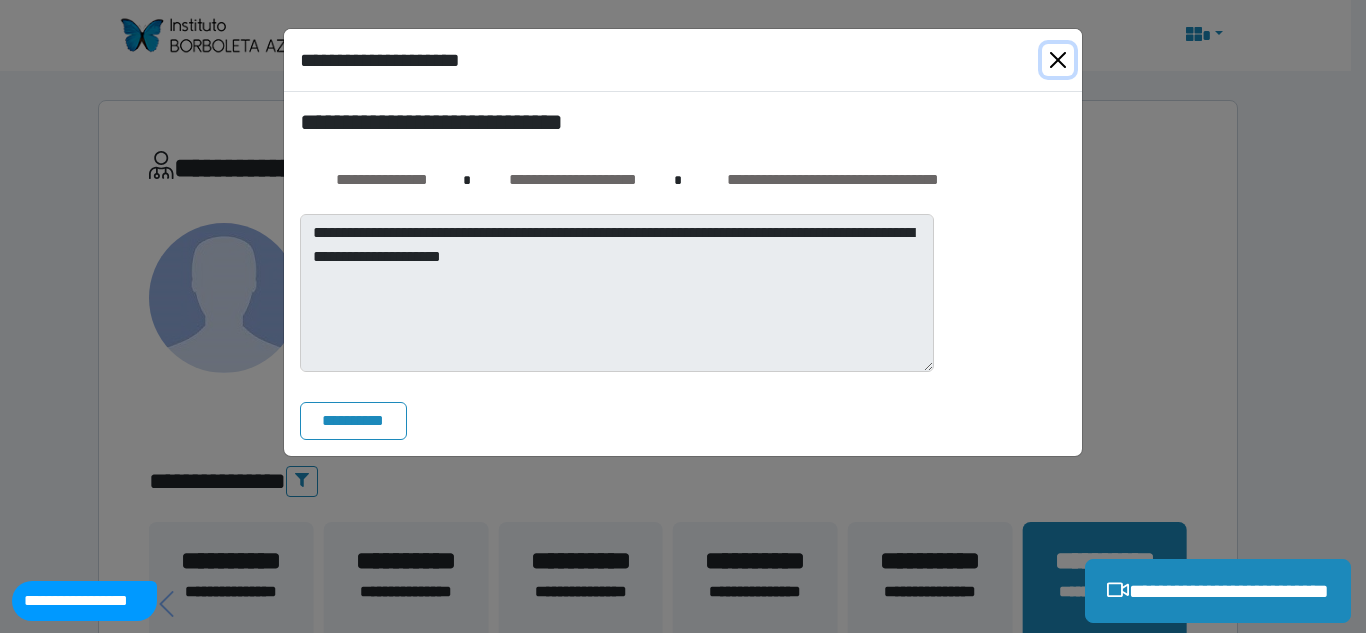 click at bounding box center (1058, 60) 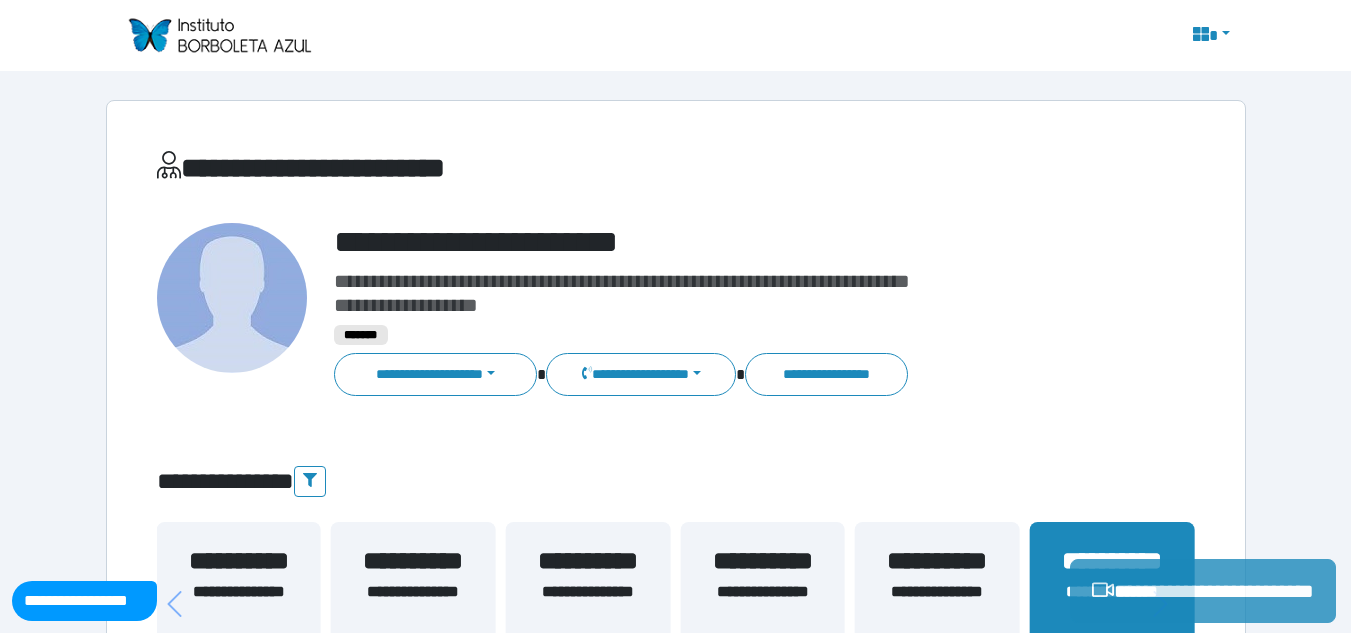 click on "**********" at bounding box center (1203, 591) 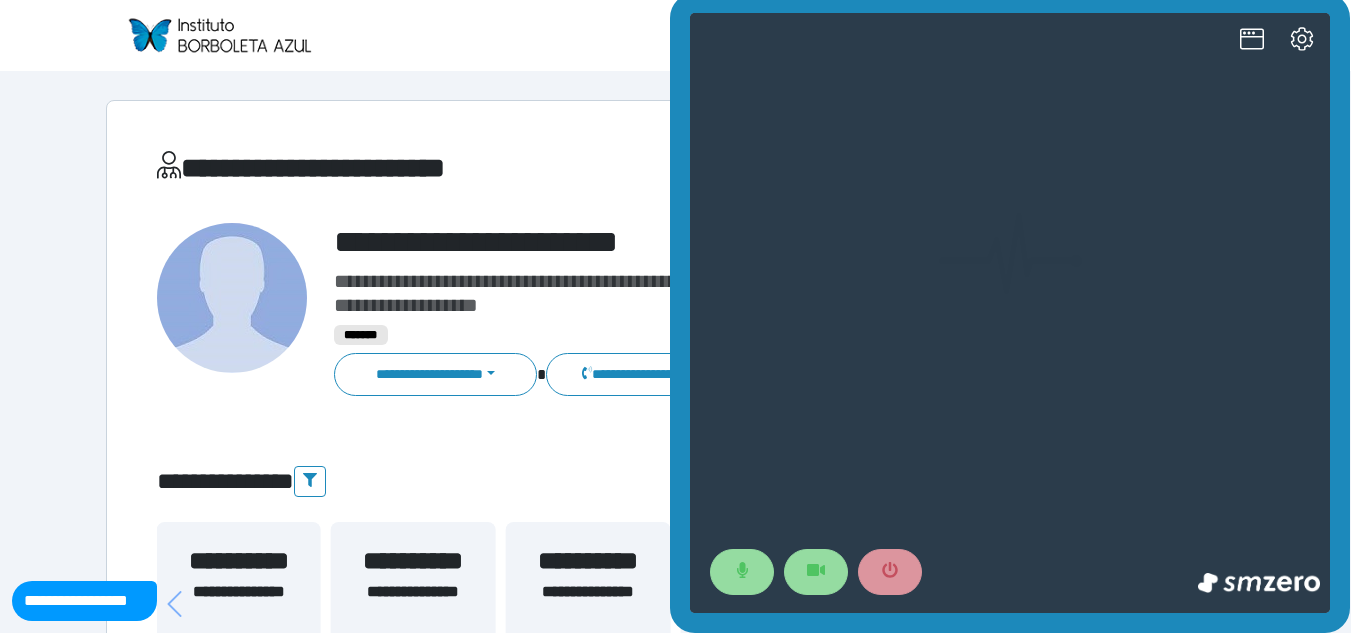 scroll, scrollTop: 0, scrollLeft: 0, axis: both 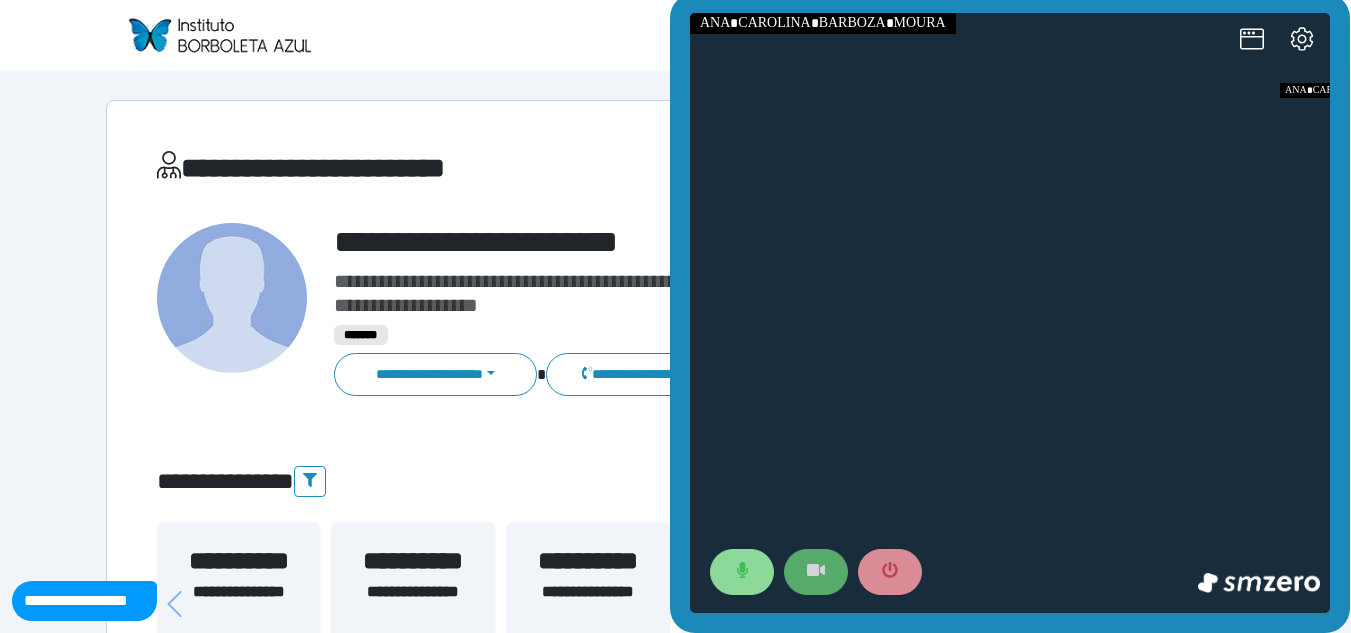 click at bounding box center [816, 572] 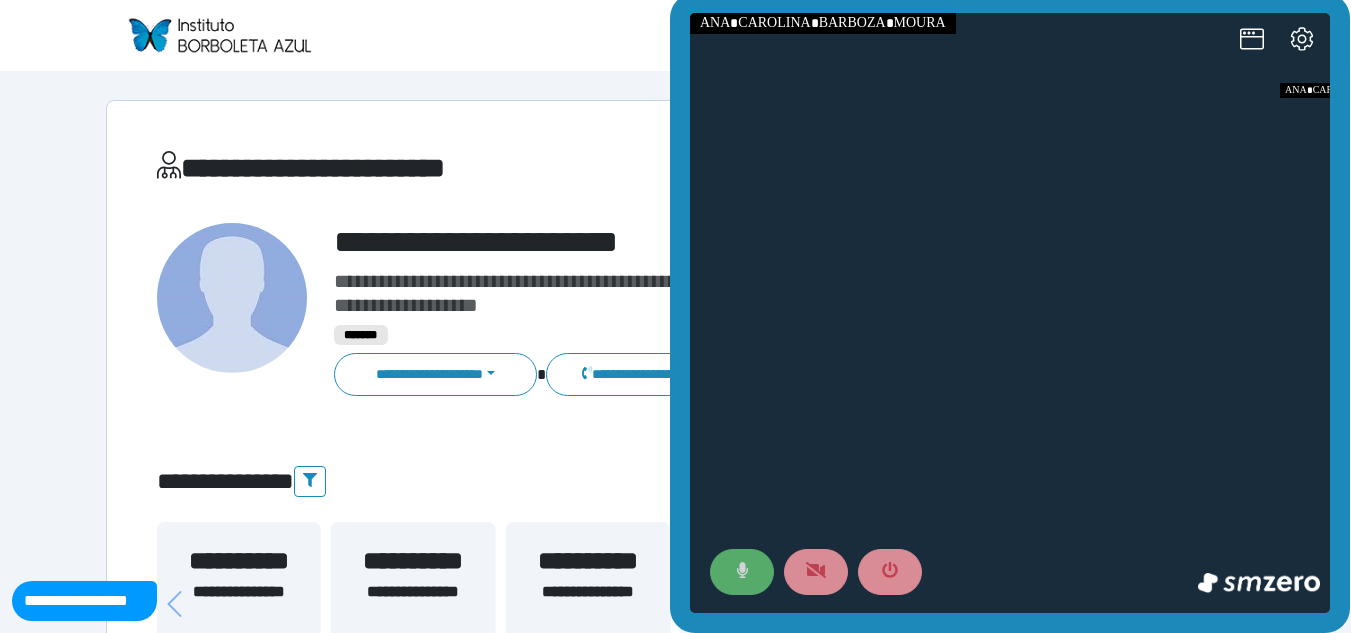 click at bounding box center [742, 572] 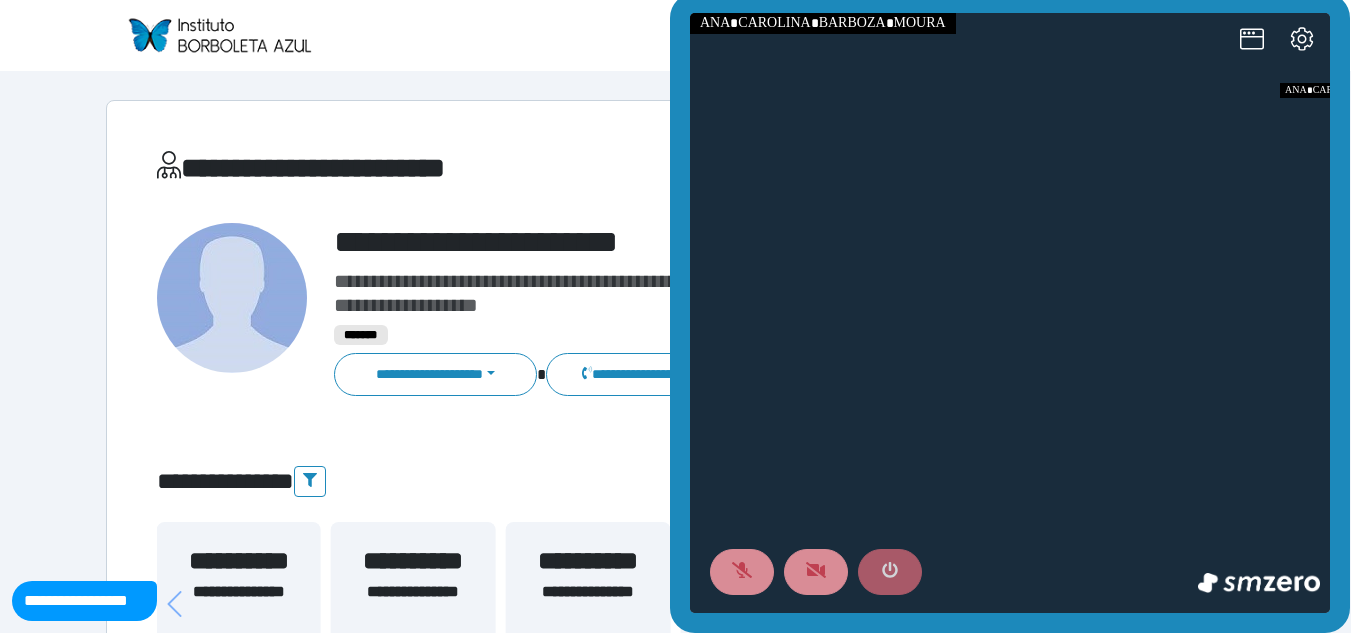 click at bounding box center [890, 572] 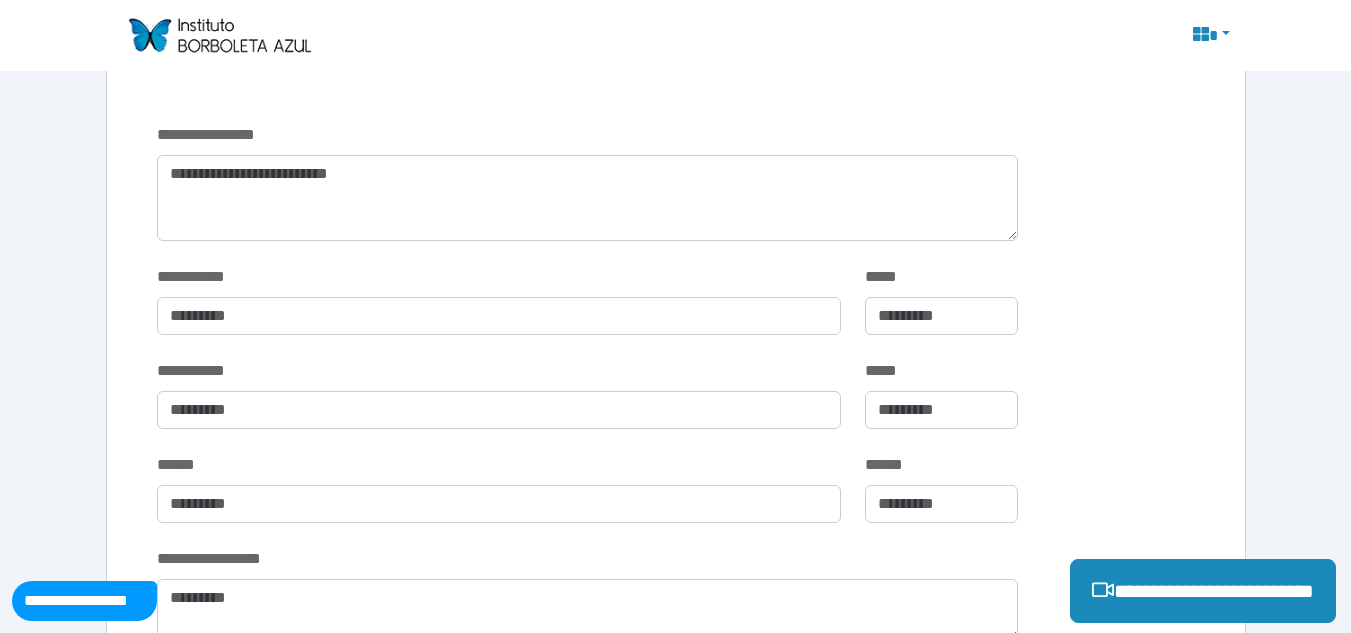 scroll, scrollTop: 568, scrollLeft: 0, axis: vertical 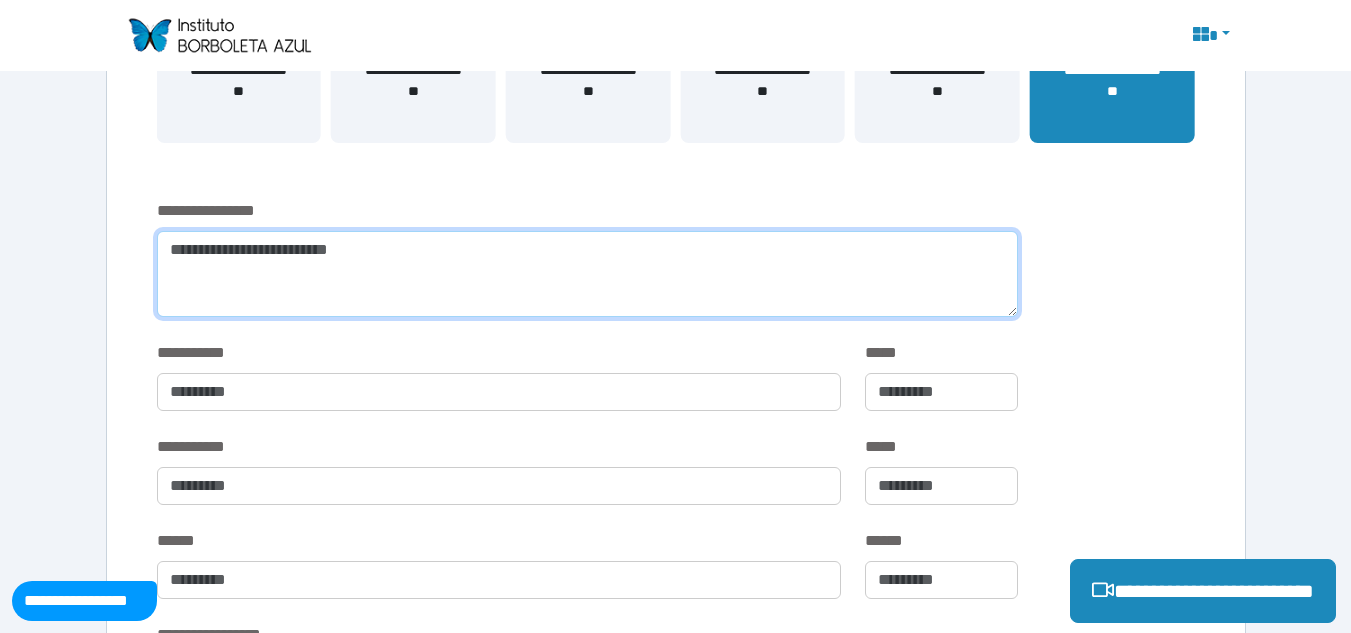 click at bounding box center (587, 274) 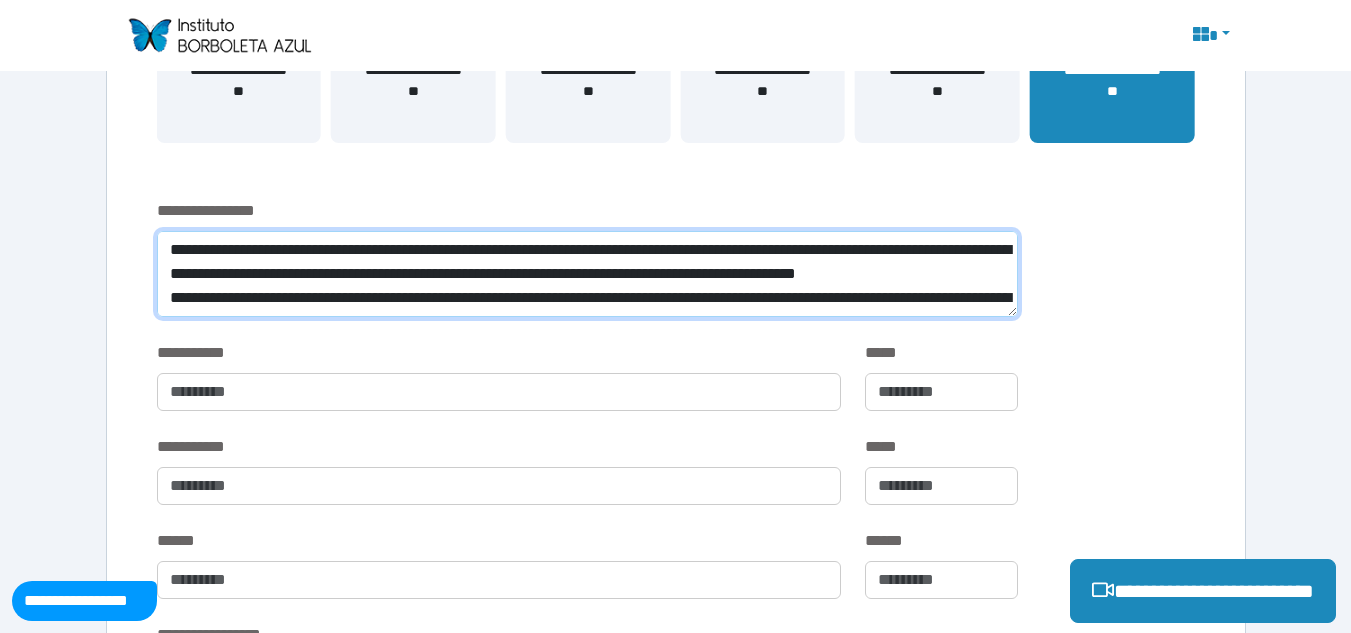 scroll, scrollTop: 0, scrollLeft: 0, axis: both 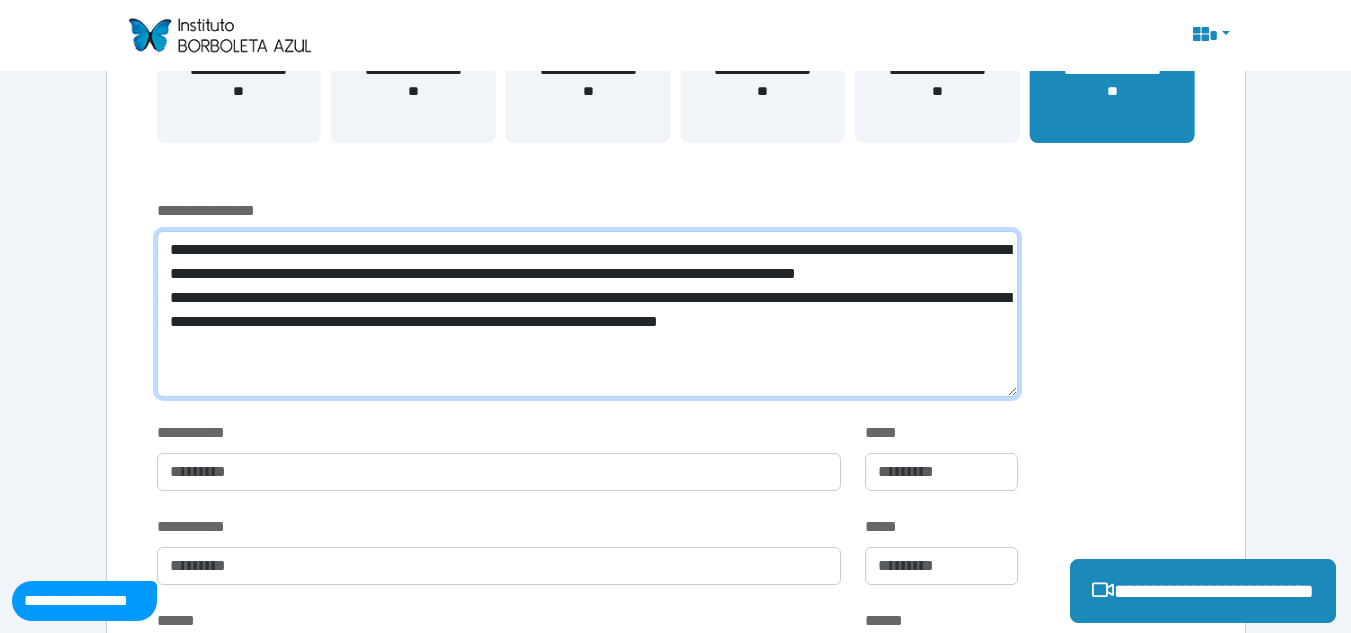 type on "**********" 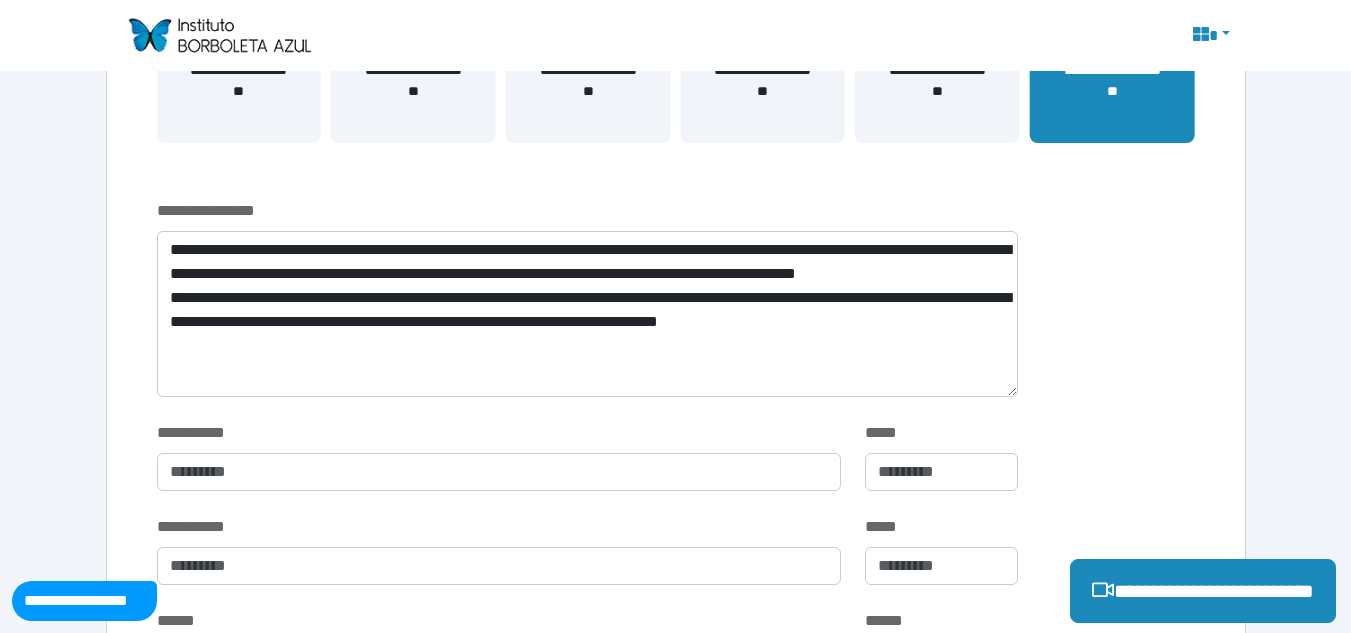 click on "**********" at bounding box center [676, 310] 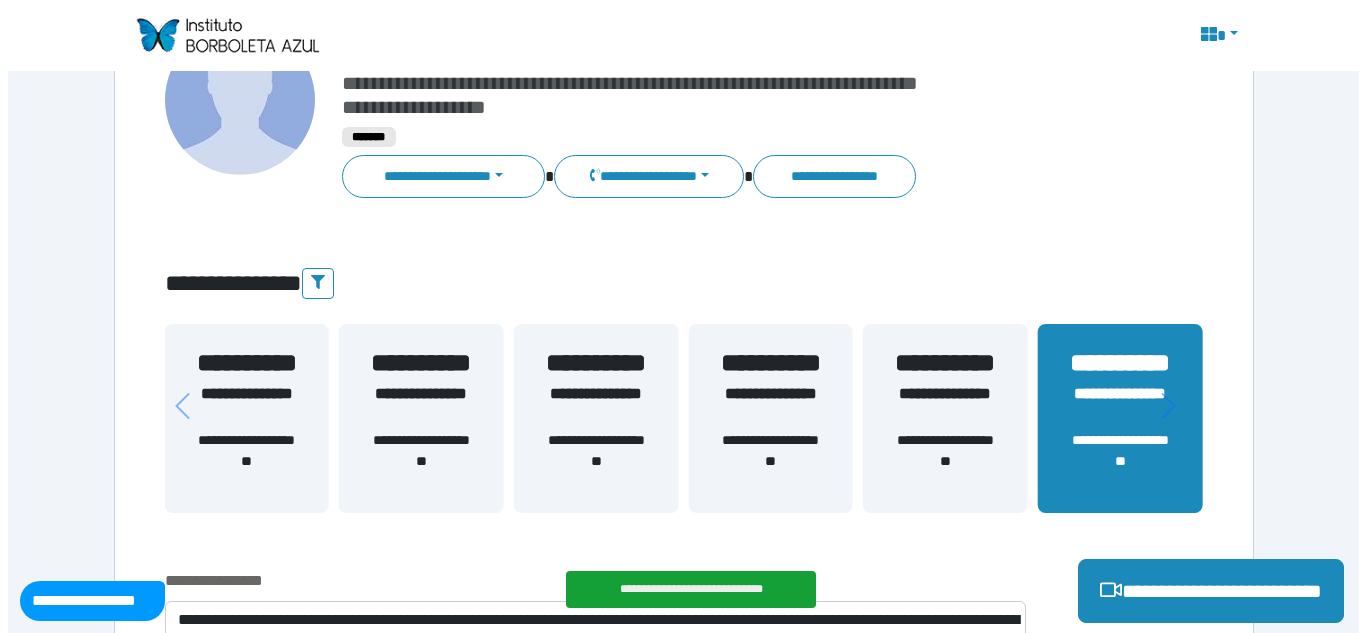 scroll, scrollTop: 152, scrollLeft: 0, axis: vertical 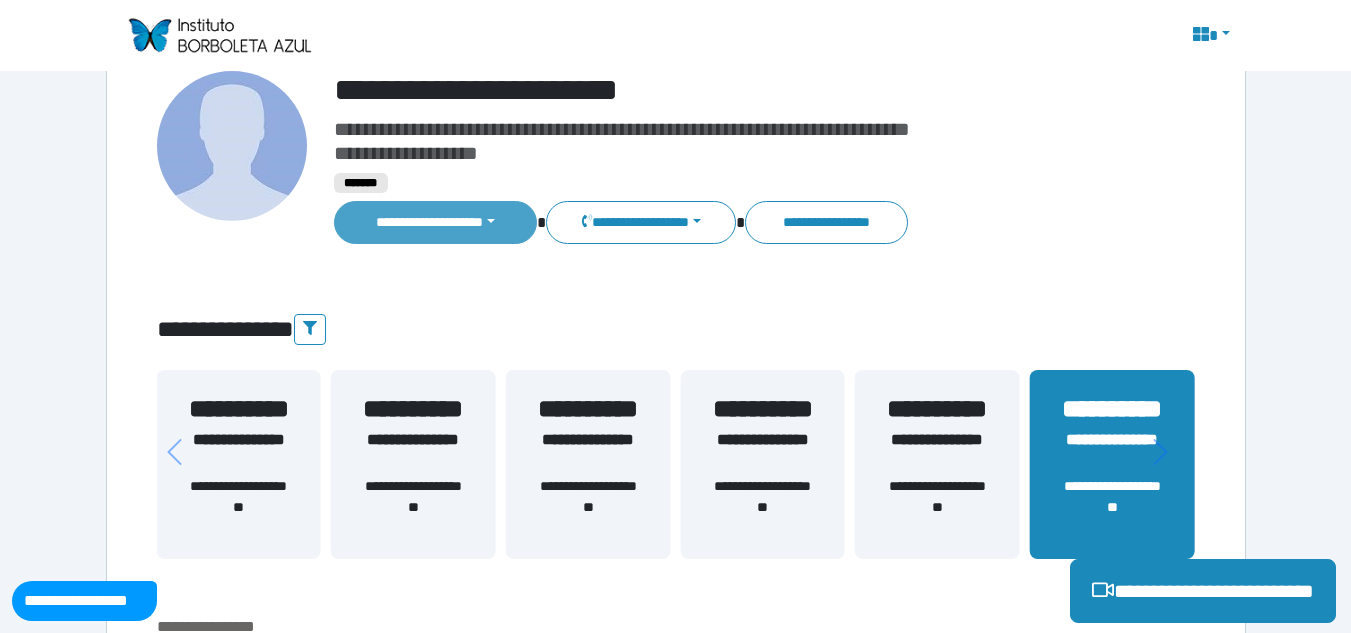 click on "**********" at bounding box center [436, 222] 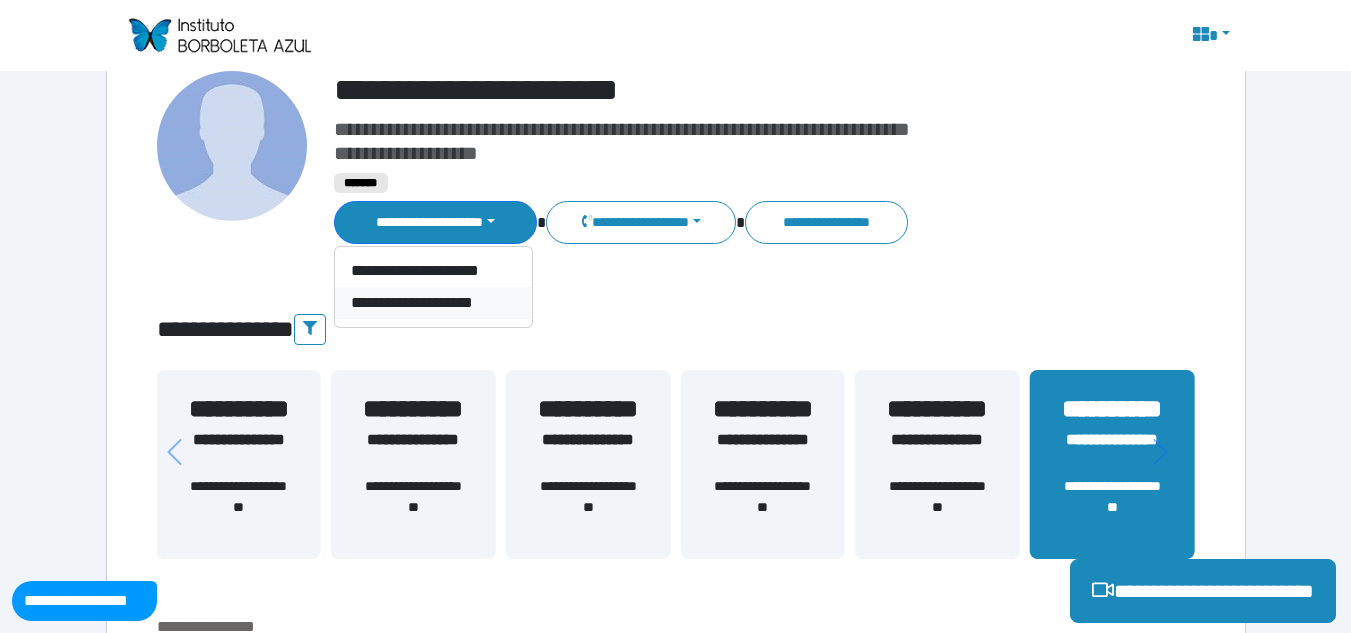 click on "**********" at bounding box center (433, 303) 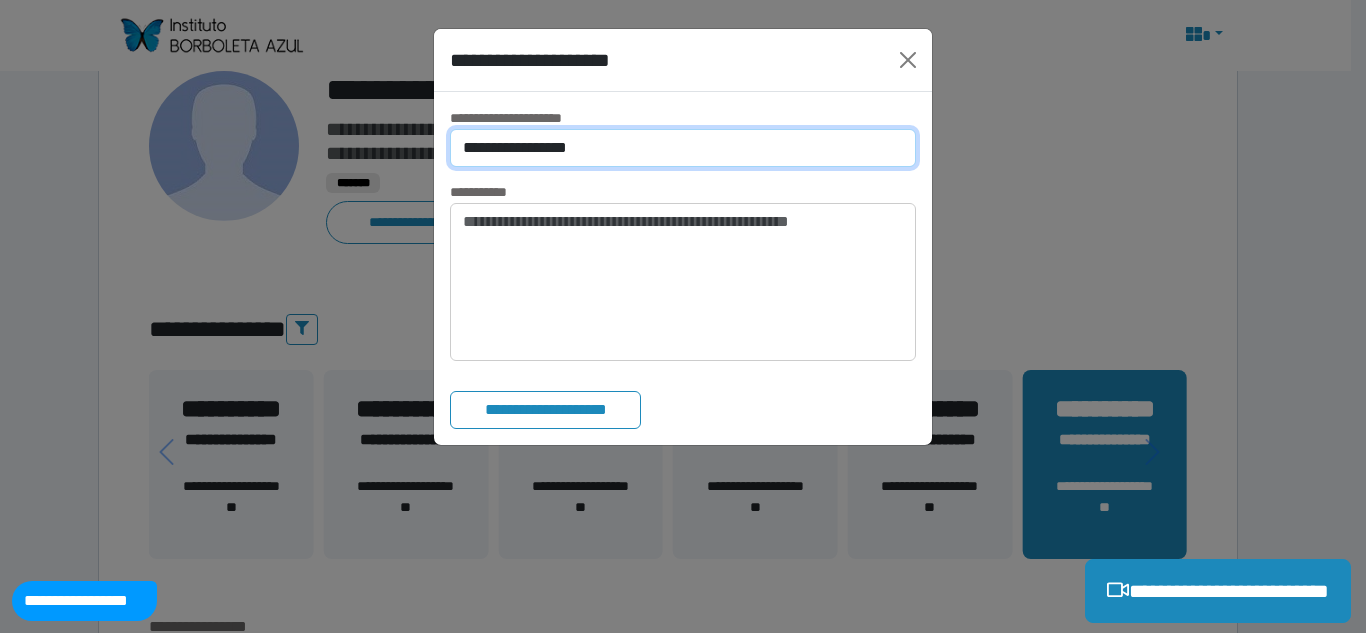 click on "**********" at bounding box center (683, 148) 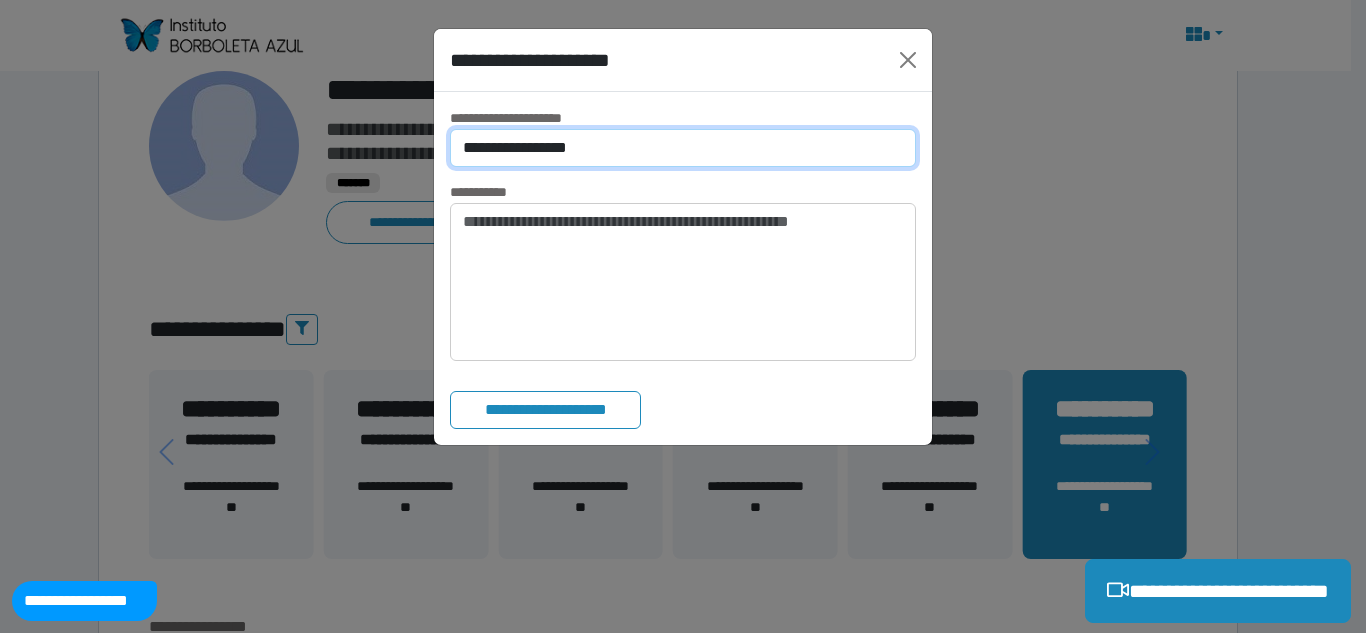 select on "*" 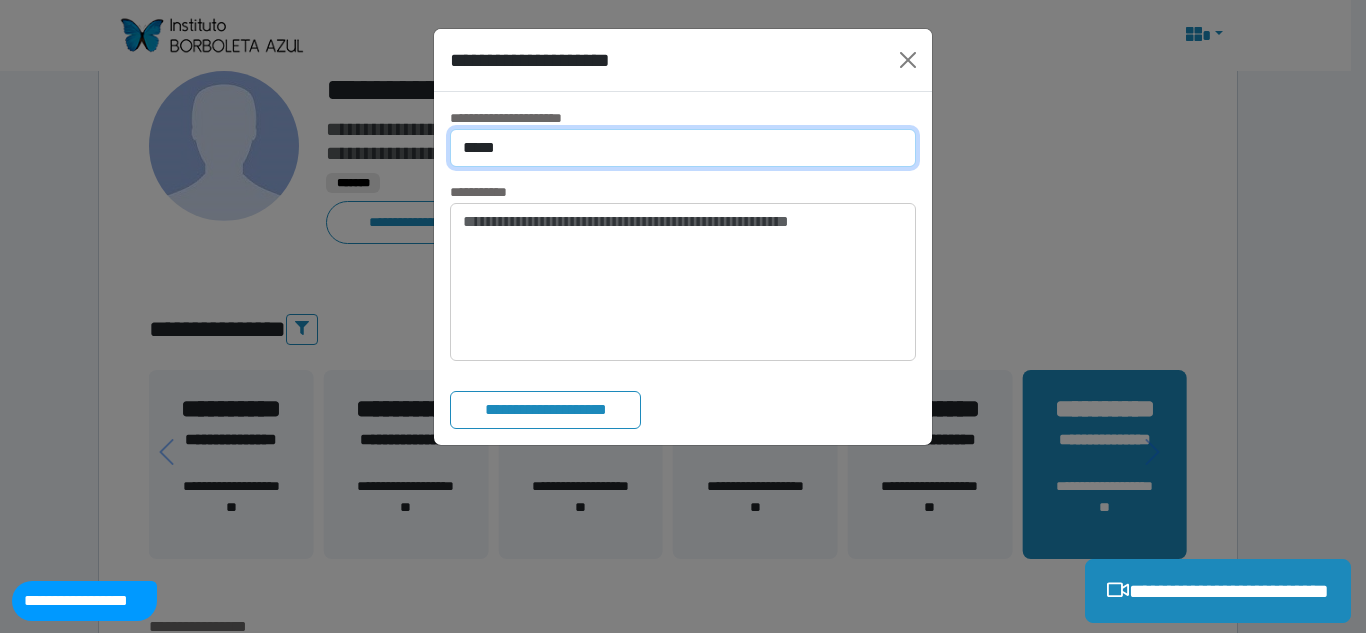 click on "**********" at bounding box center (683, 148) 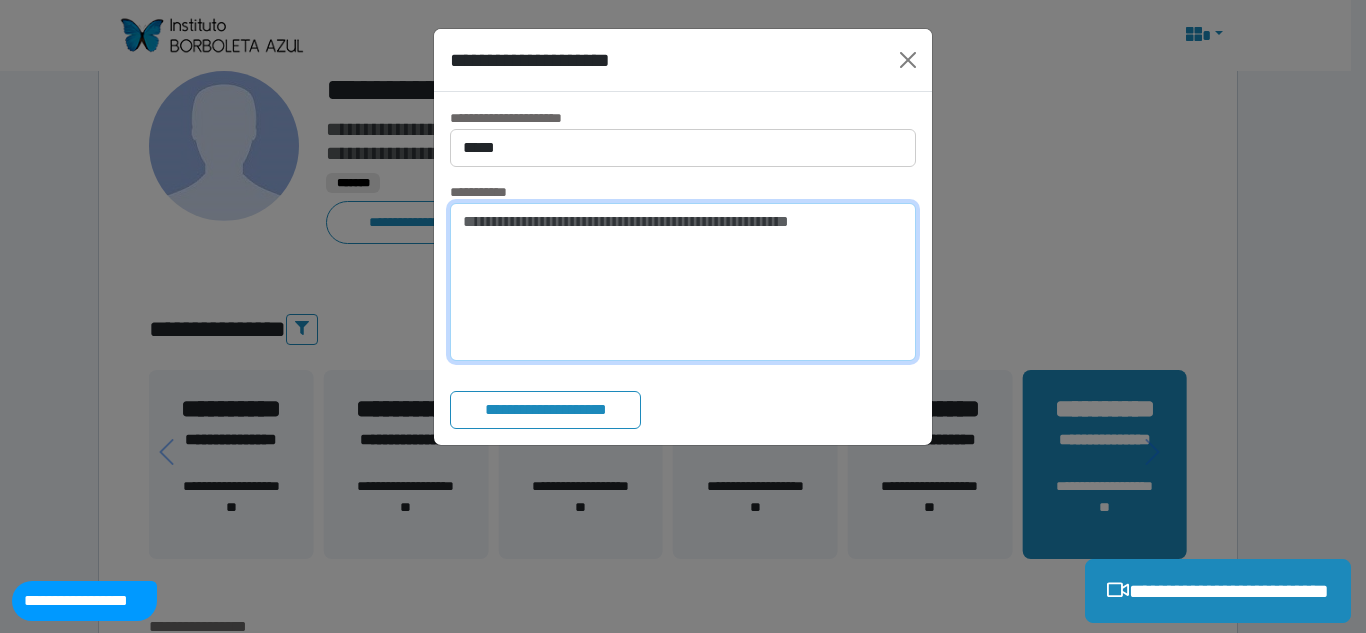 click at bounding box center (683, 282) 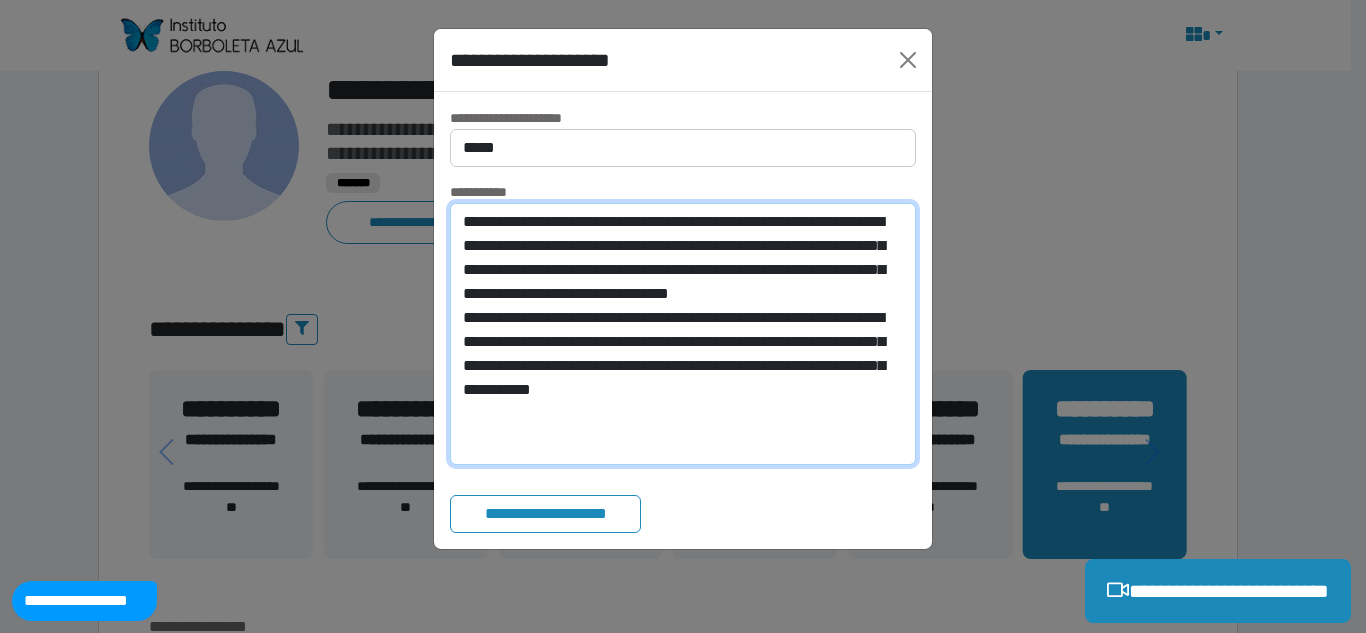 scroll, scrollTop: 0, scrollLeft: 0, axis: both 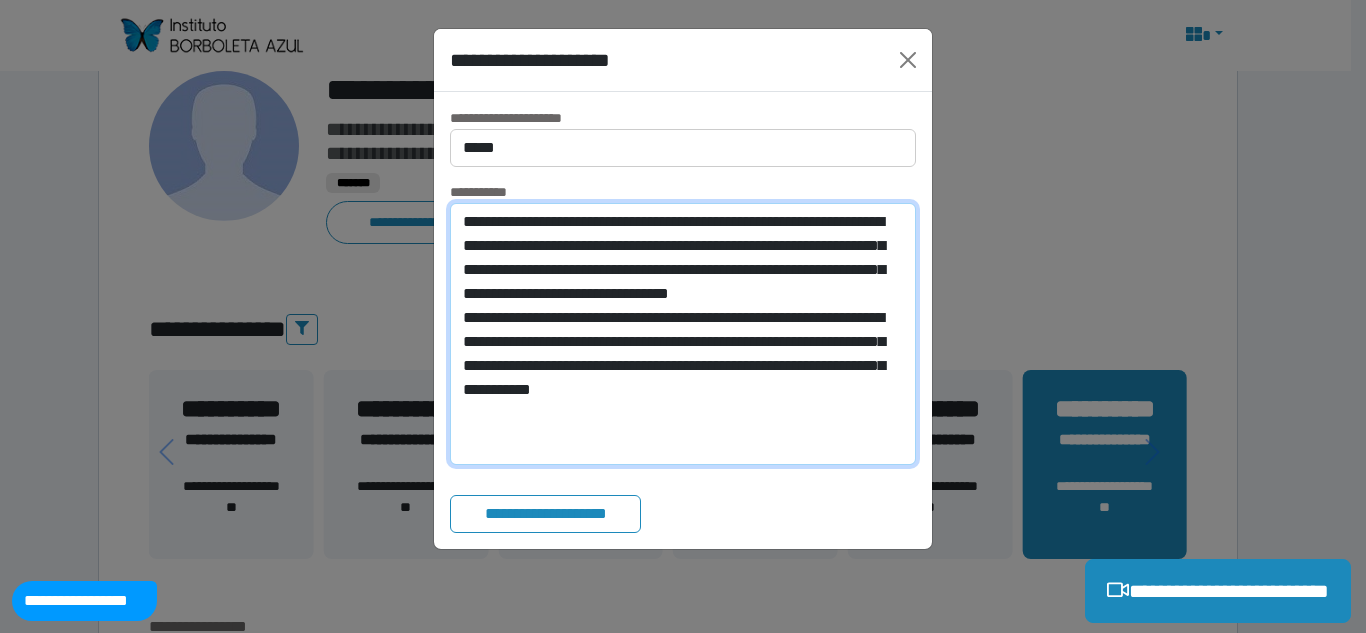 type on "**********" 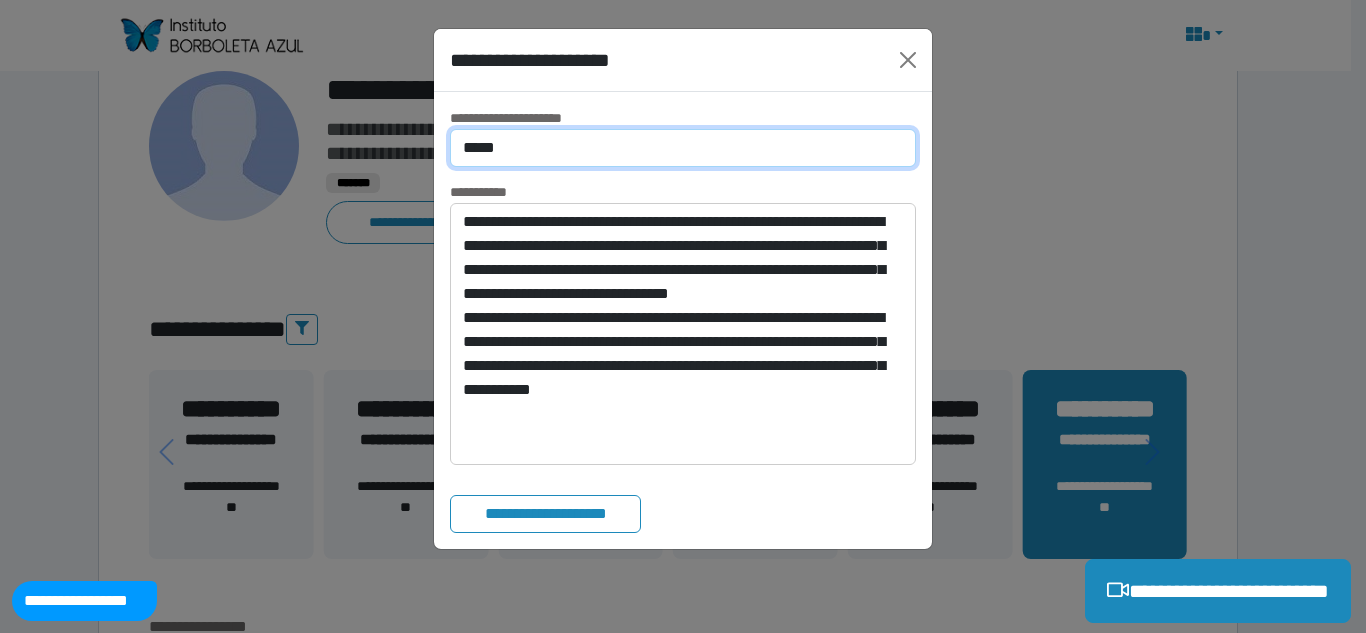 click on "**********" at bounding box center (683, 148) 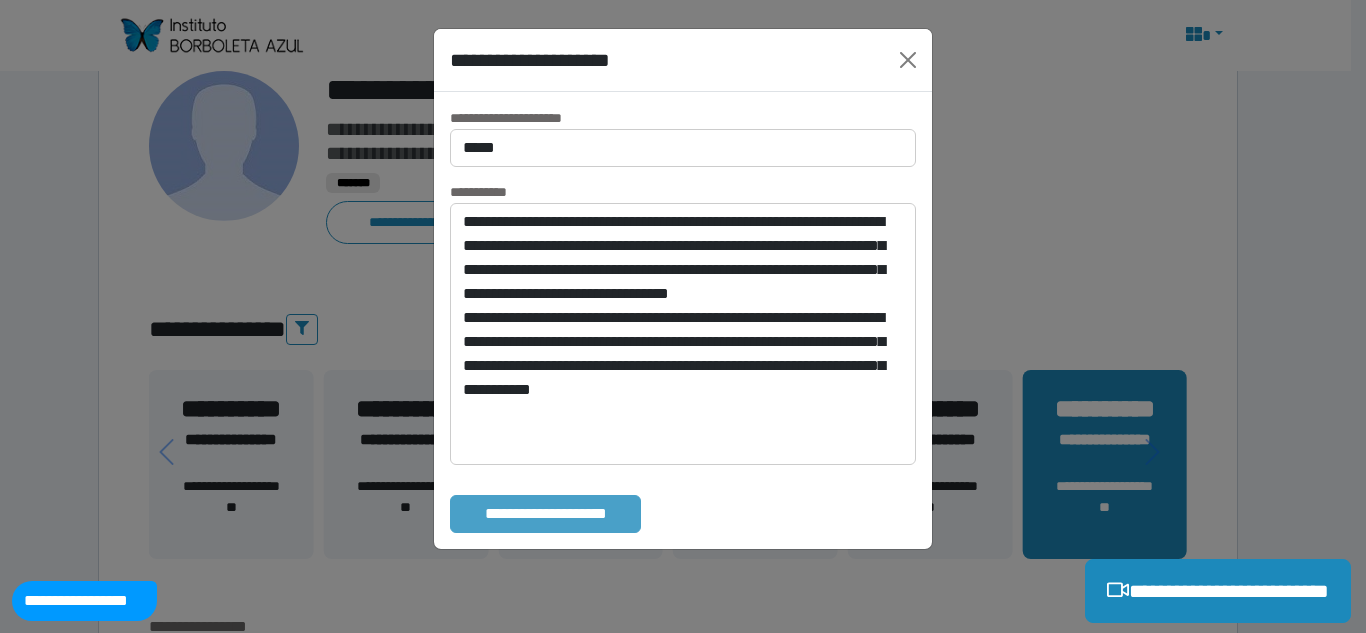 click on "**********" at bounding box center (545, 514) 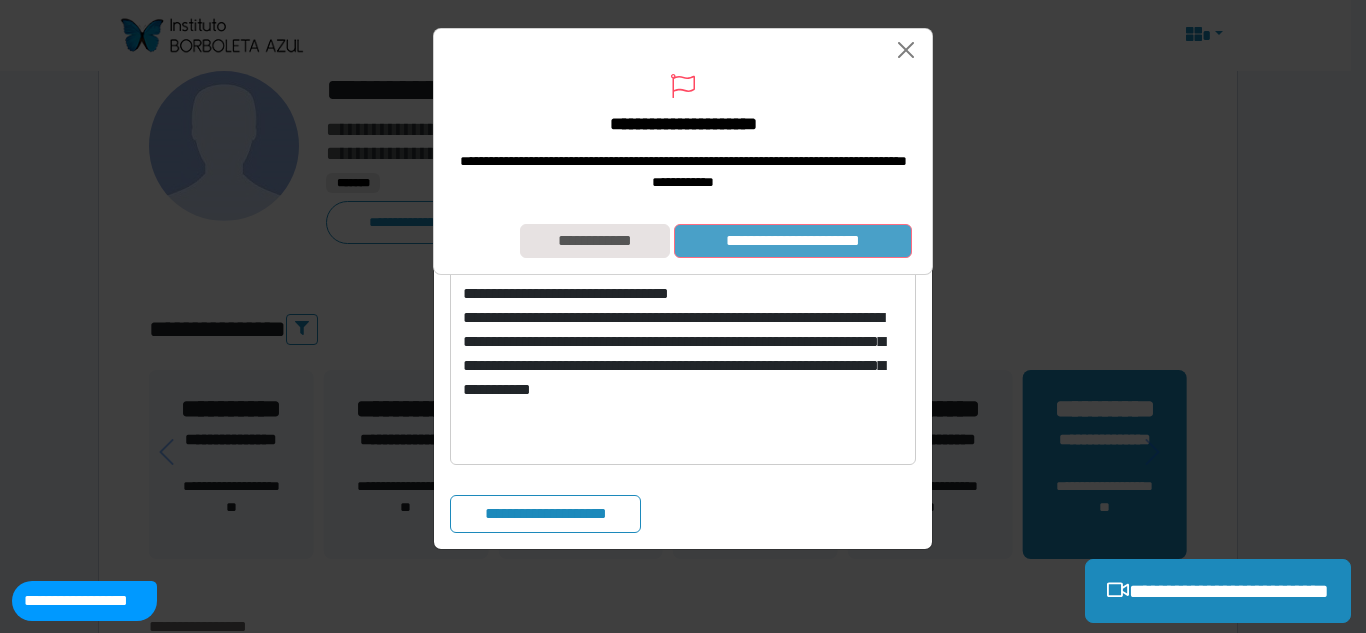 click on "**********" at bounding box center [793, 241] 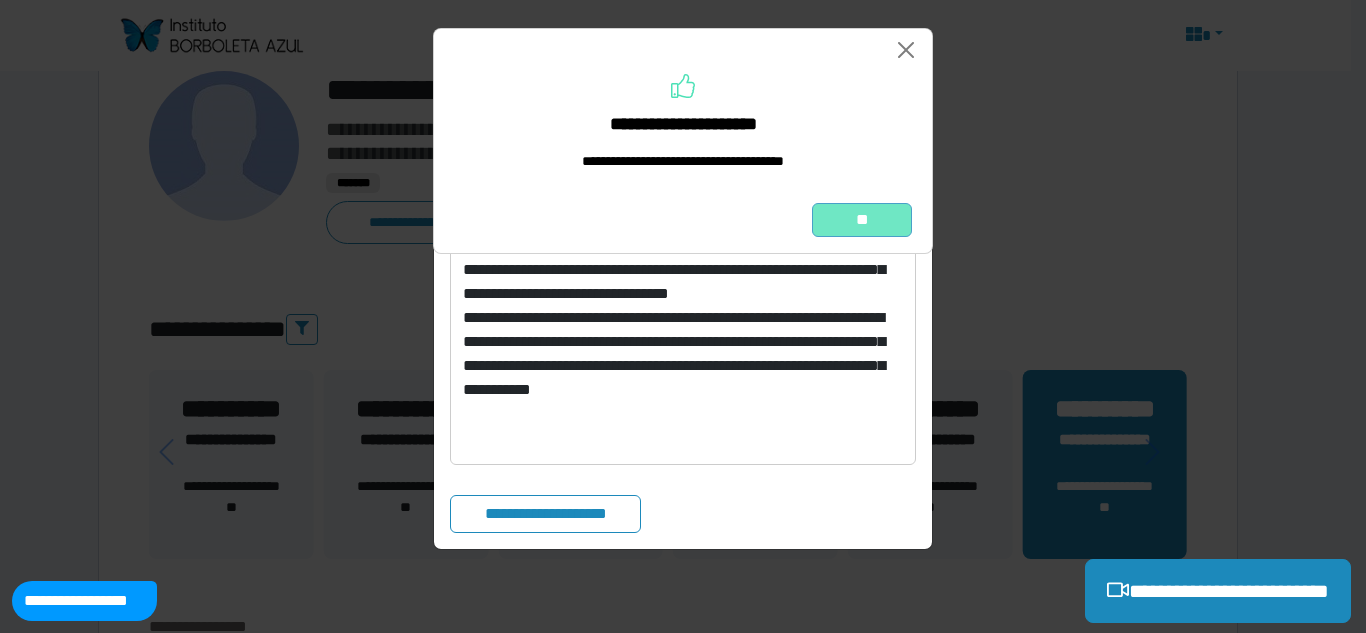 click on "**" at bounding box center (862, 220) 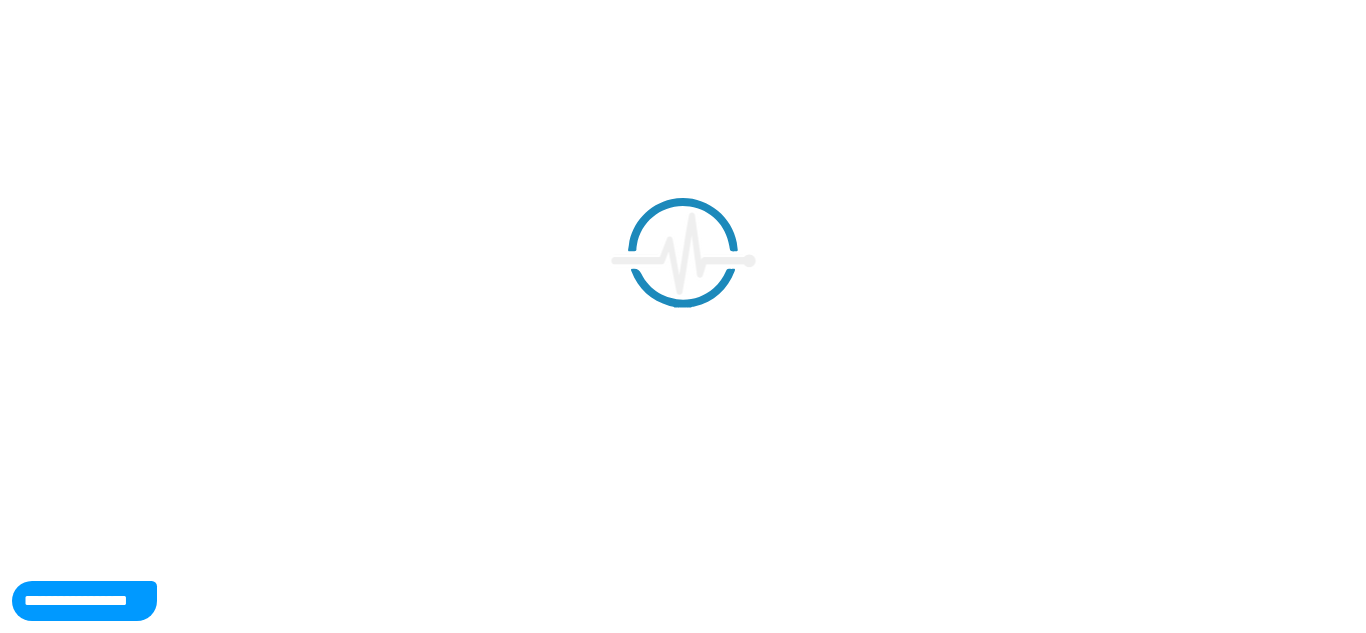 scroll, scrollTop: 0, scrollLeft: 0, axis: both 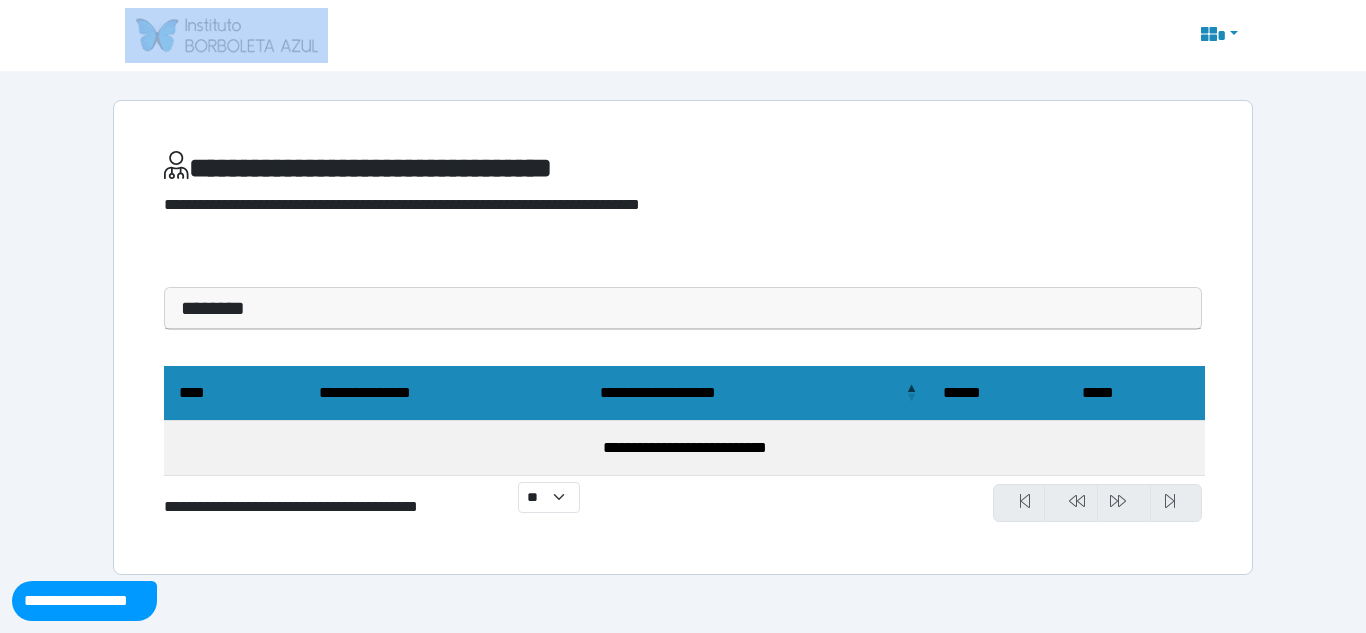 drag, startPoint x: 257, startPoint y: 66, endPoint x: 239, endPoint y: 40, distance: 31.622776 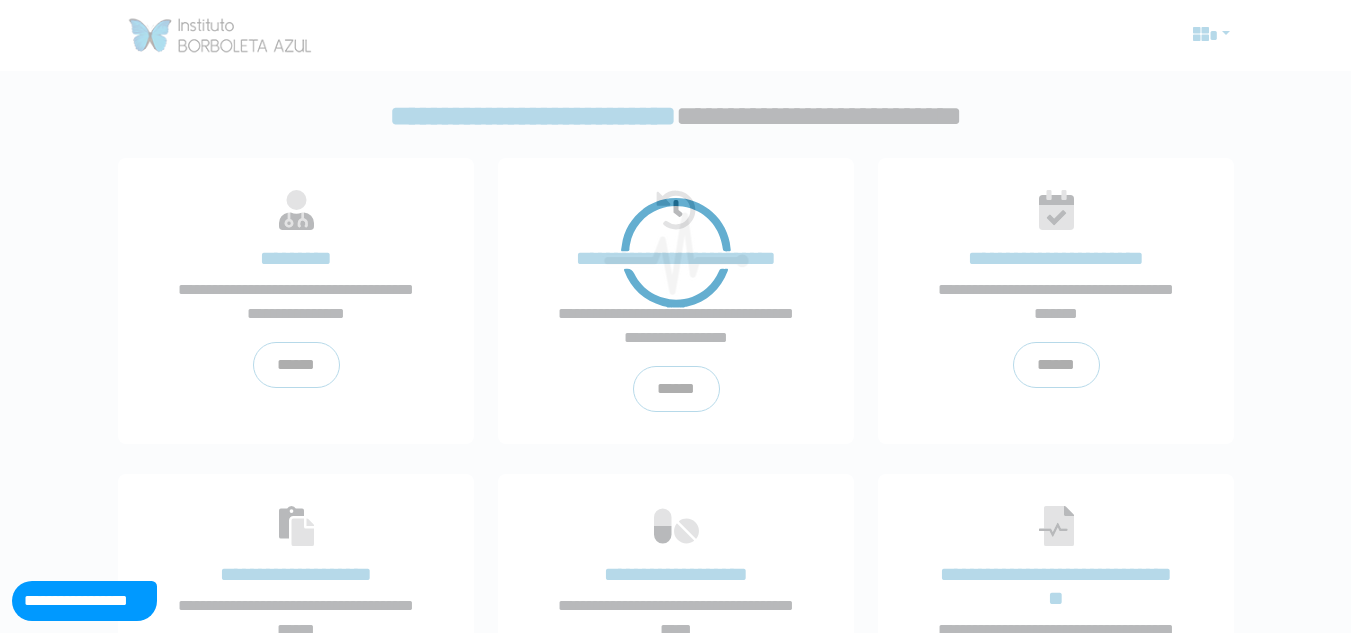 scroll, scrollTop: 0, scrollLeft: 0, axis: both 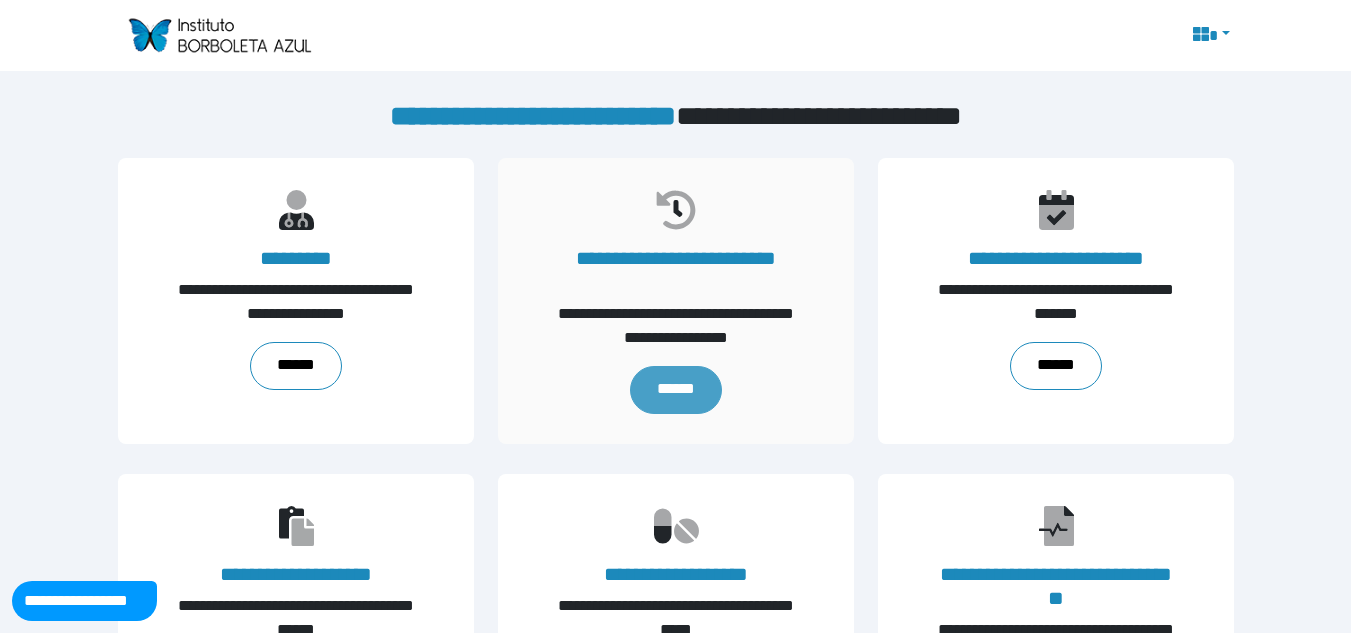 click on "******" at bounding box center (675, 390) 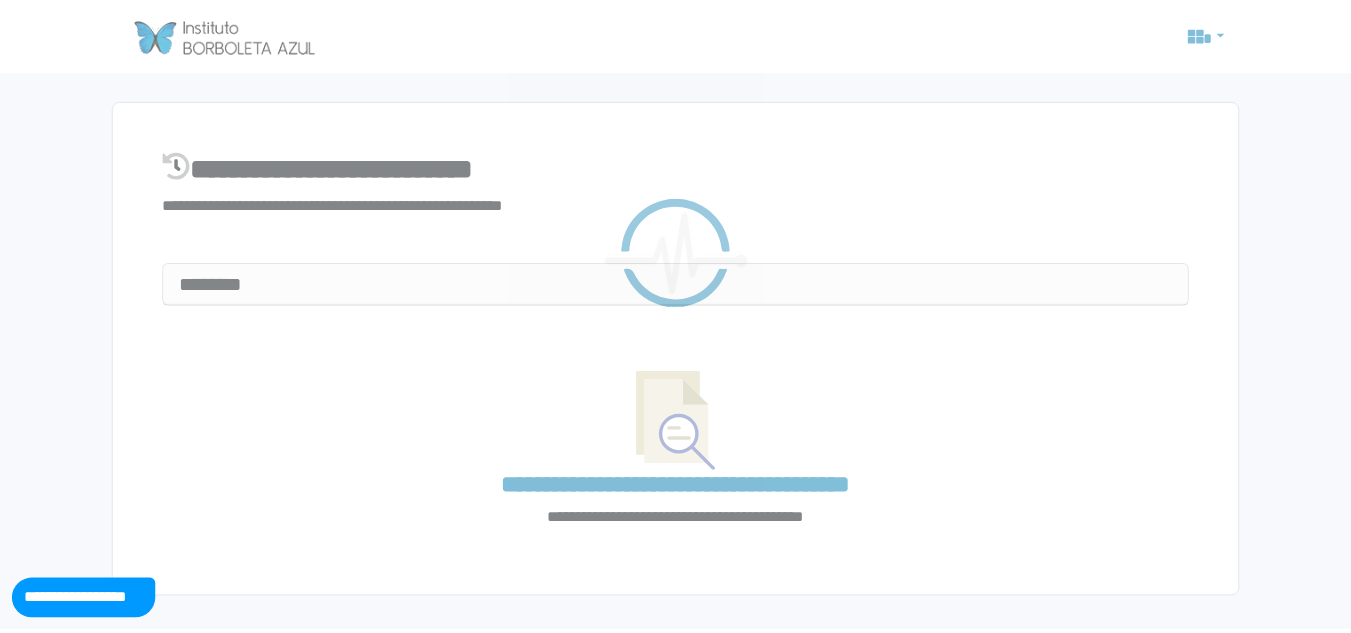 scroll, scrollTop: 0, scrollLeft: 0, axis: both 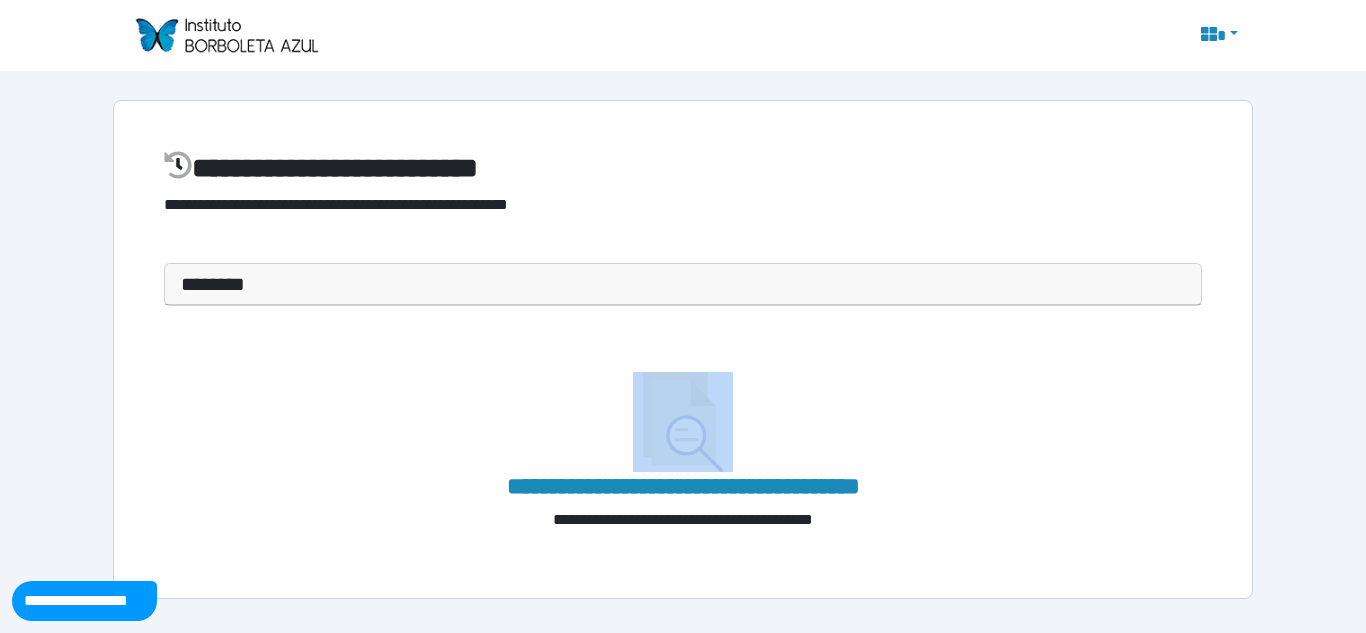 drag, startPoint x: 1365, startPoint y: 303, endPoint x: 1365, endPoint y: 449, distance: 146 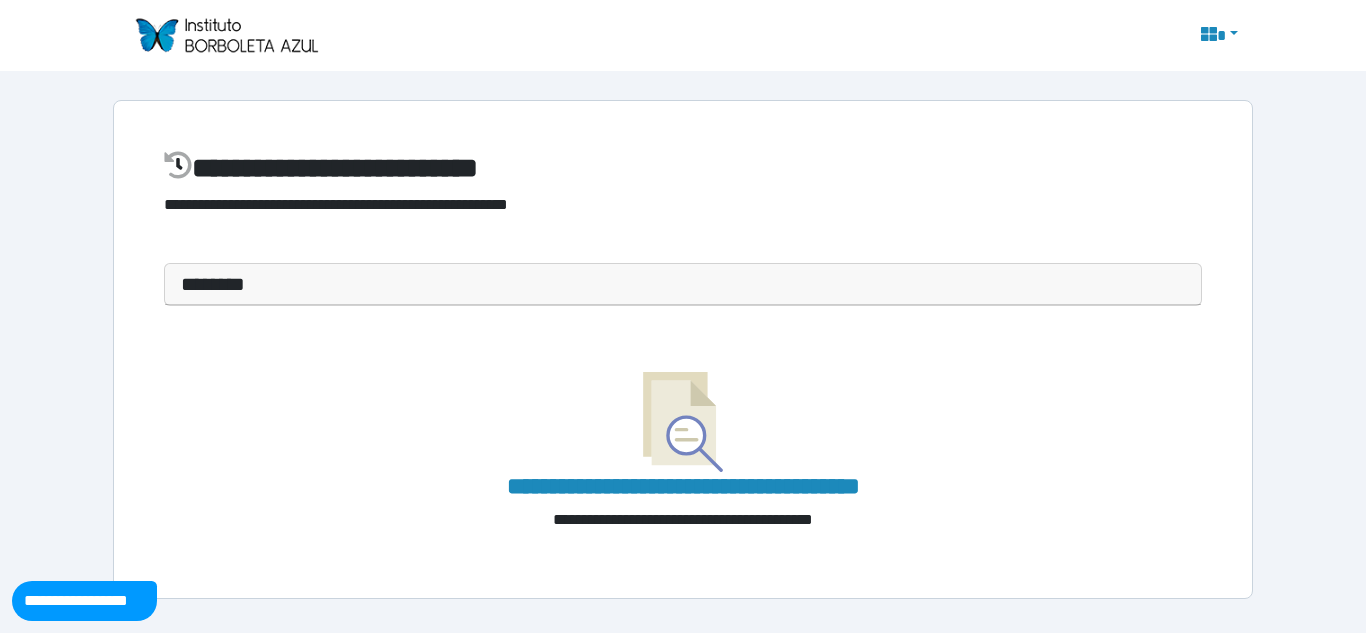 click on "**********" at bounding box center [683, 452] 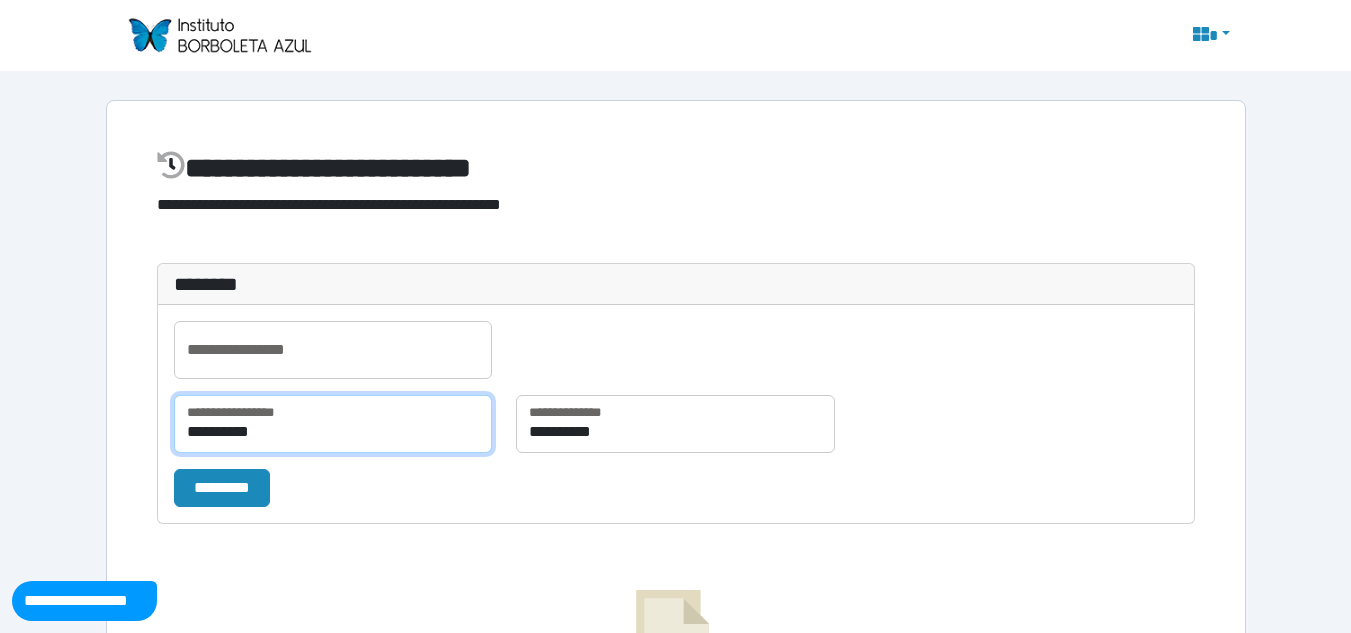 click on "**********" at bounding box center [333, 424] 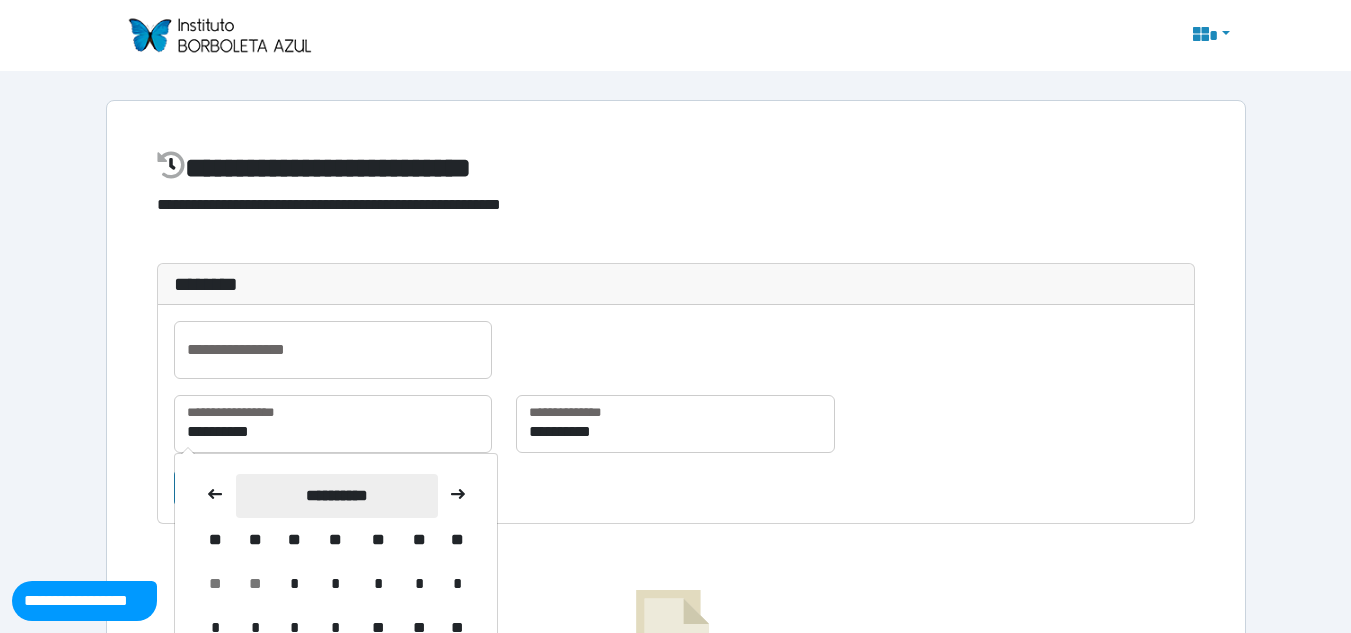 click on "**********" at bounding box center [337, 496] 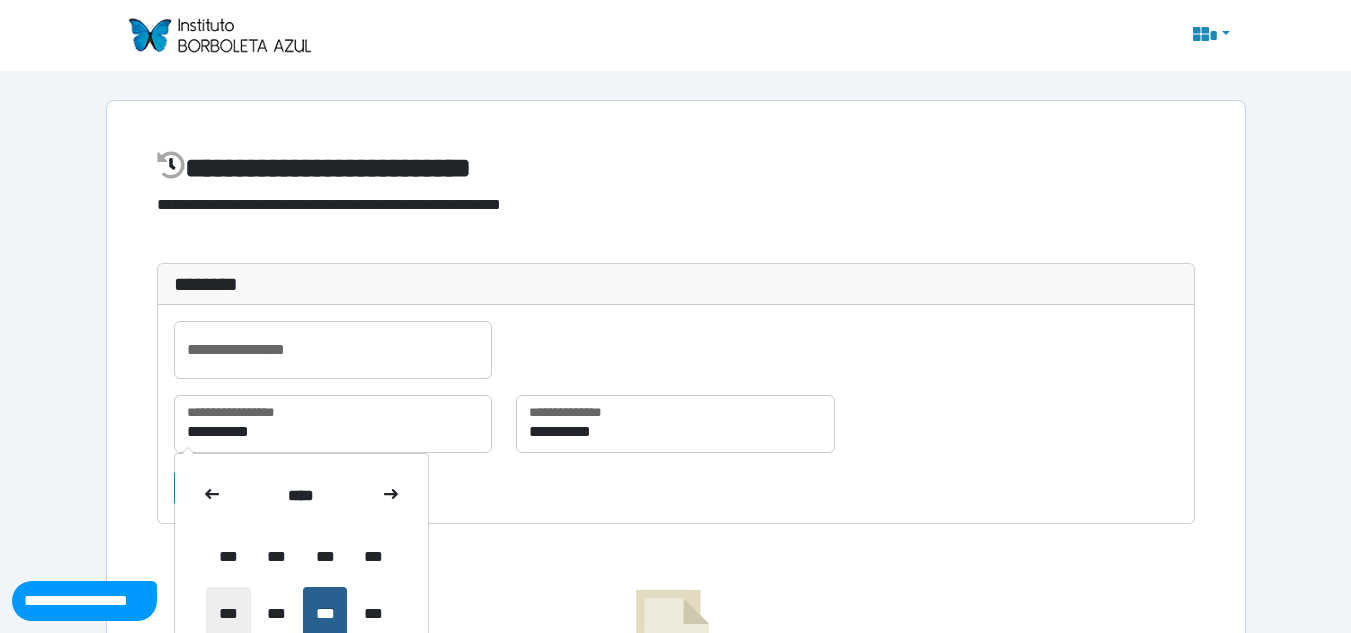 click on "***" at bounding box center (228, 614) 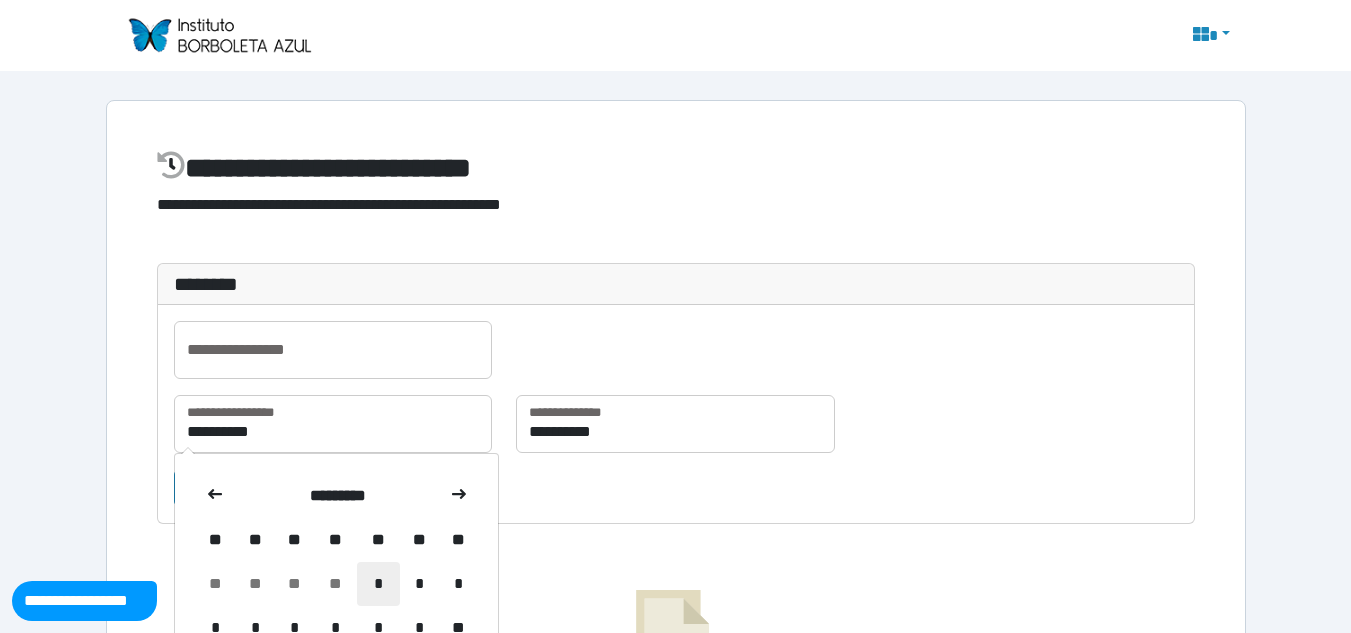 click on "*" at bounding box center [378, 584] 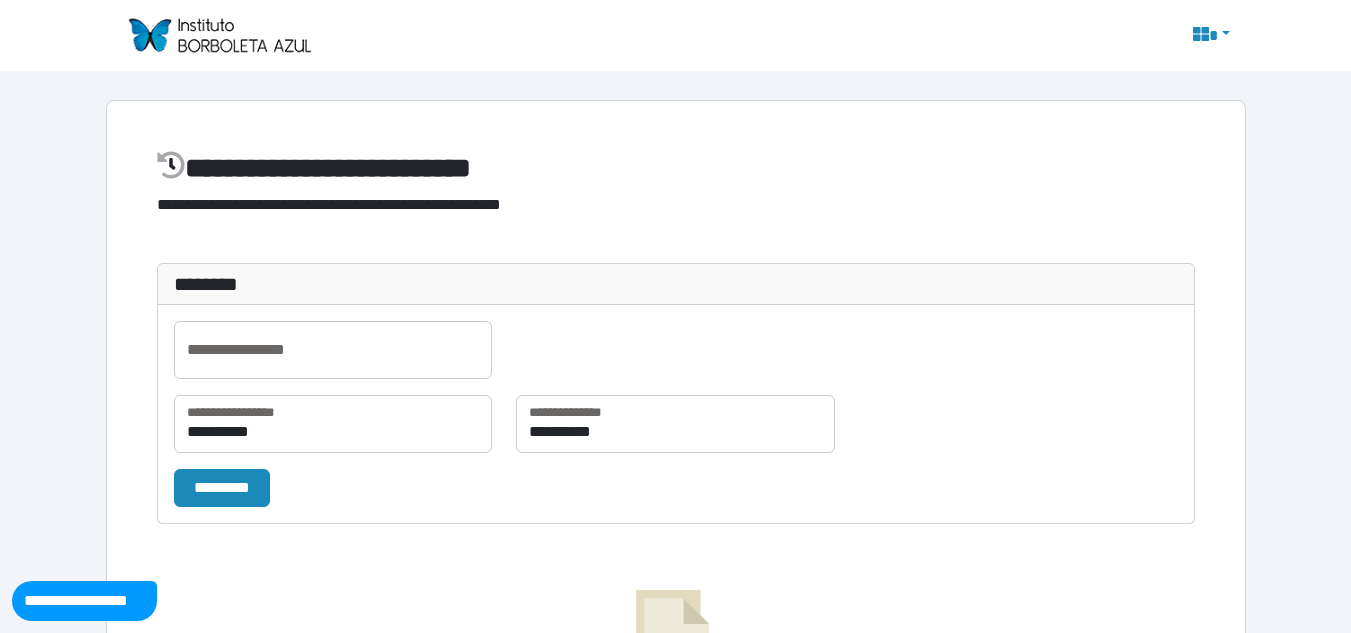 click on "*********" at bounding box center [376, 488] 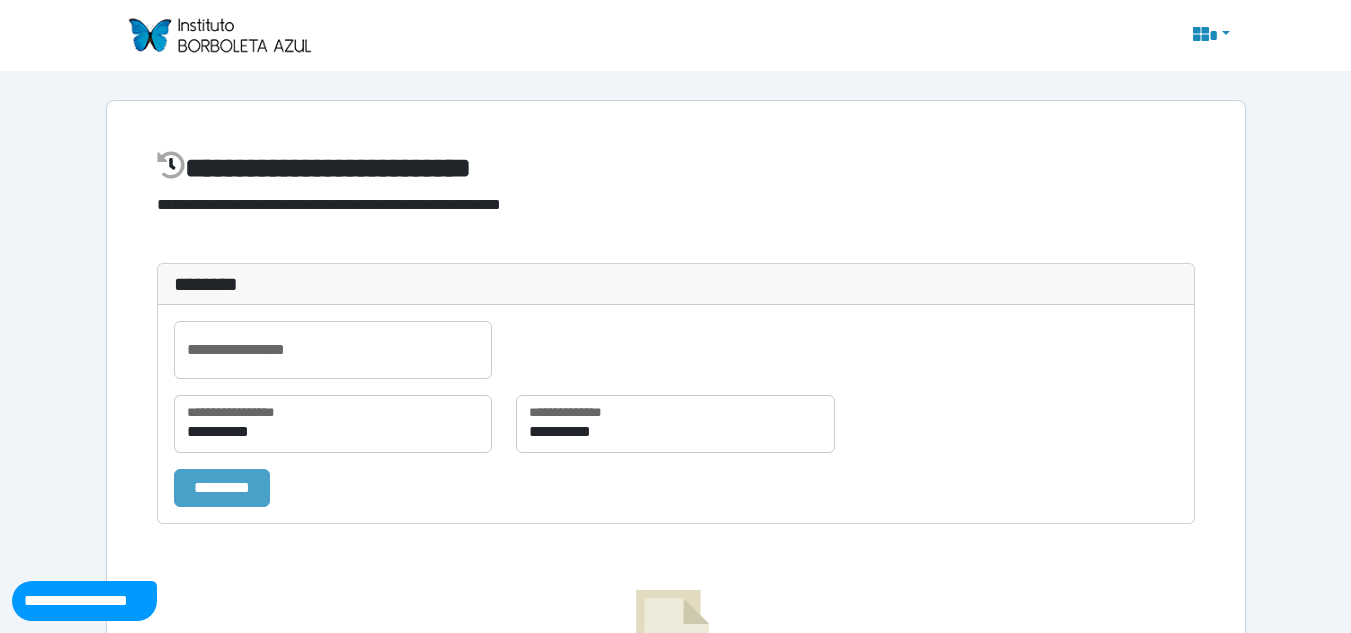 click on "*********" at bounding box center (222, 488) 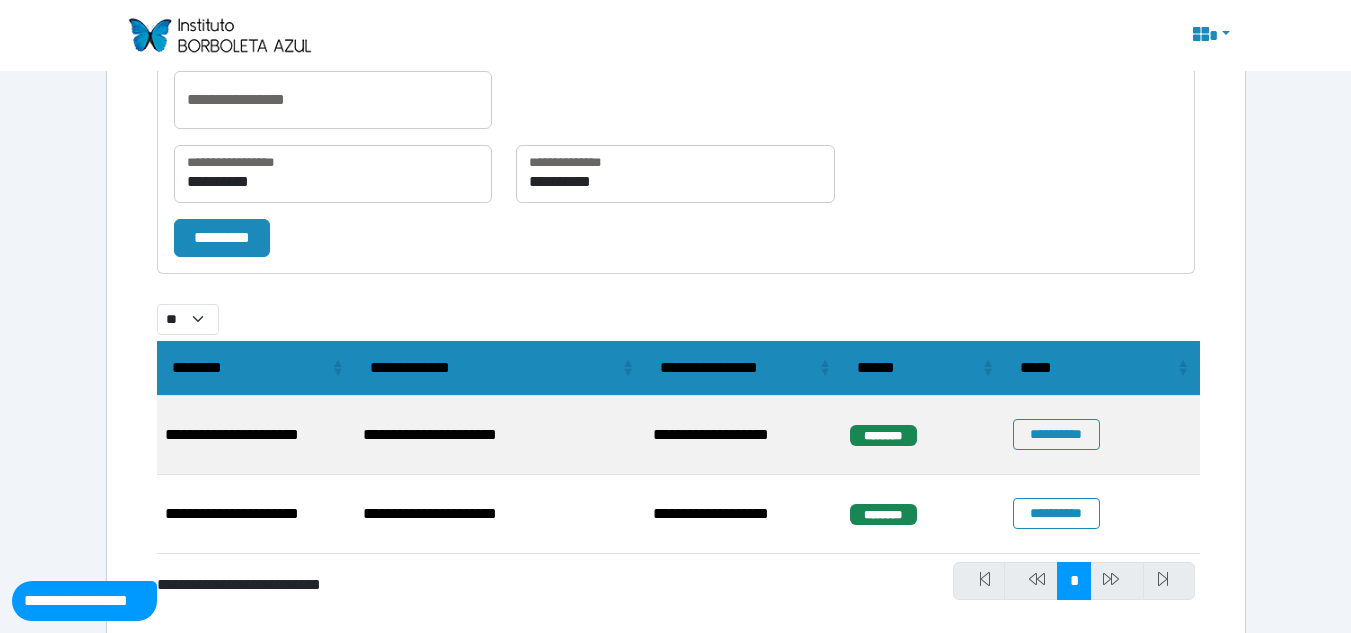 scroll, scrollTop: 306, scrollLeft: 0, axis: vertical 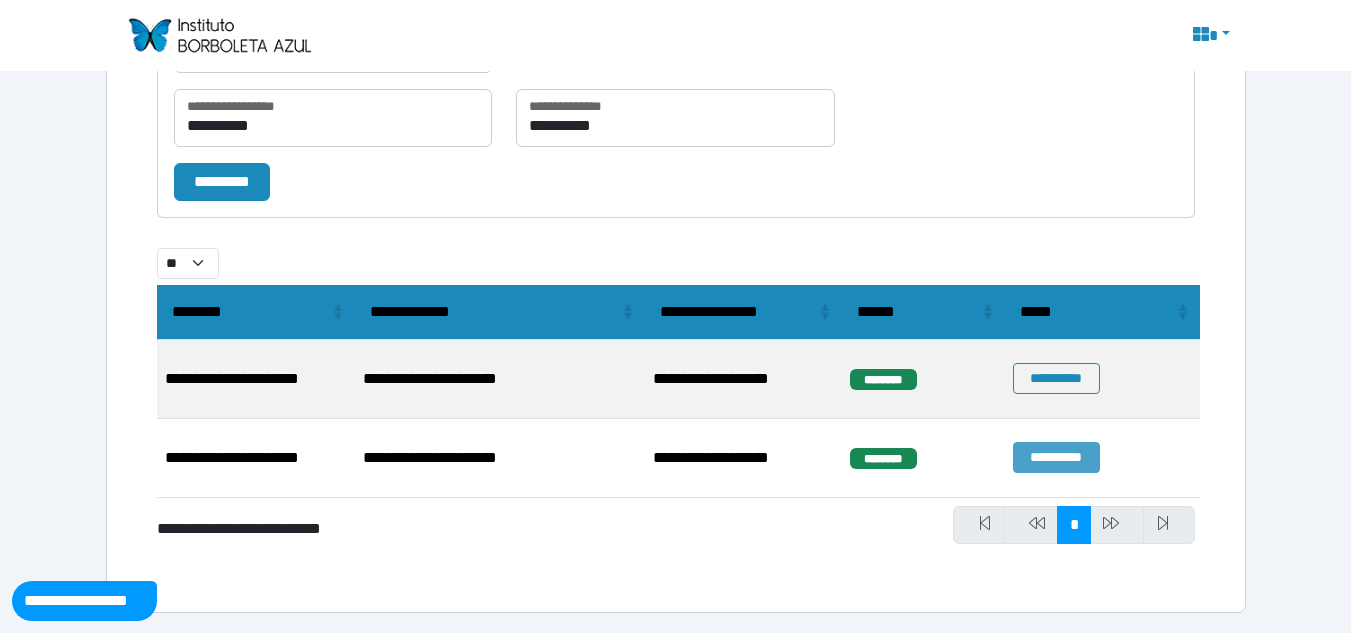 click on "**********" at bounding box center [1056, 457] 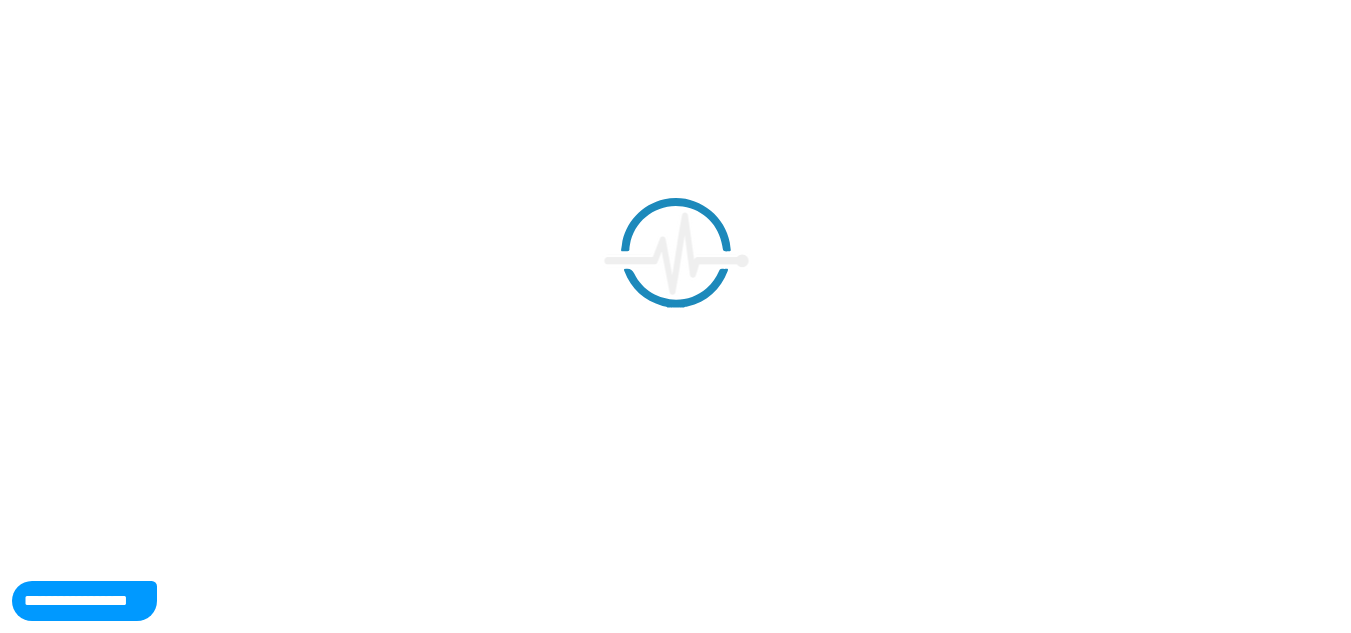 scroll, scrollTop: 0, scrollLeft: 0, axis: both 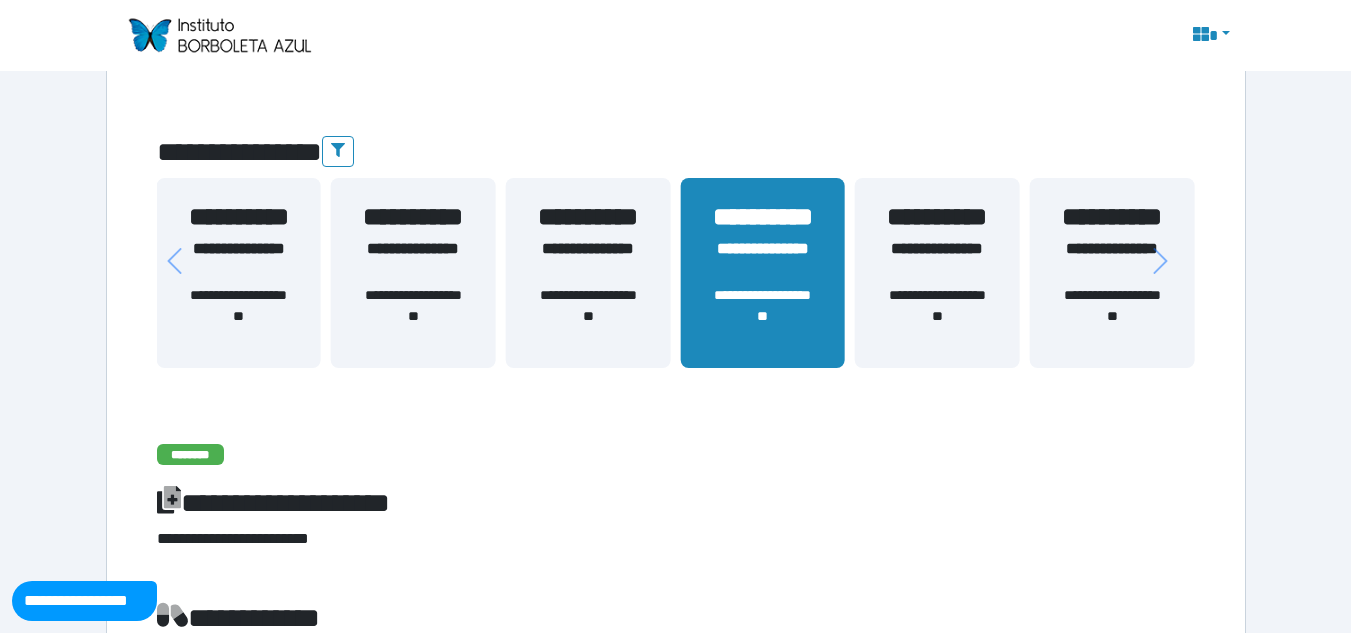 click on "**********" at bounding box center (1112, 272) 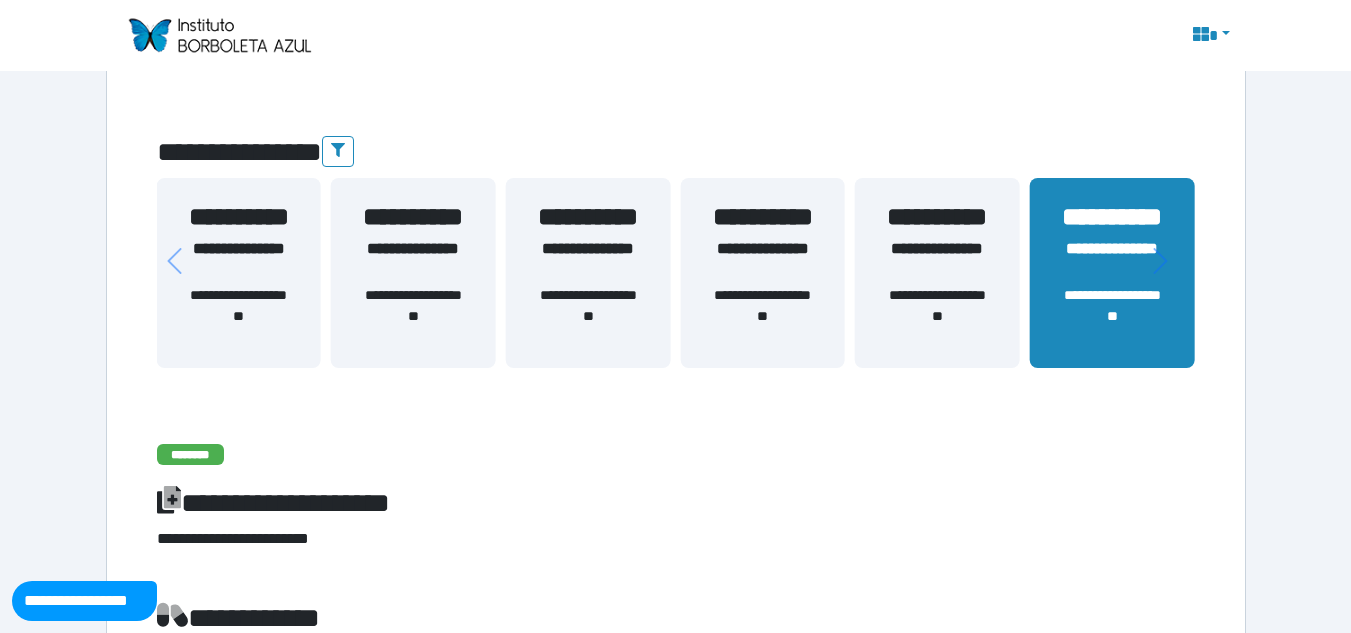 click on "**********" at bounding box center (937, 272) 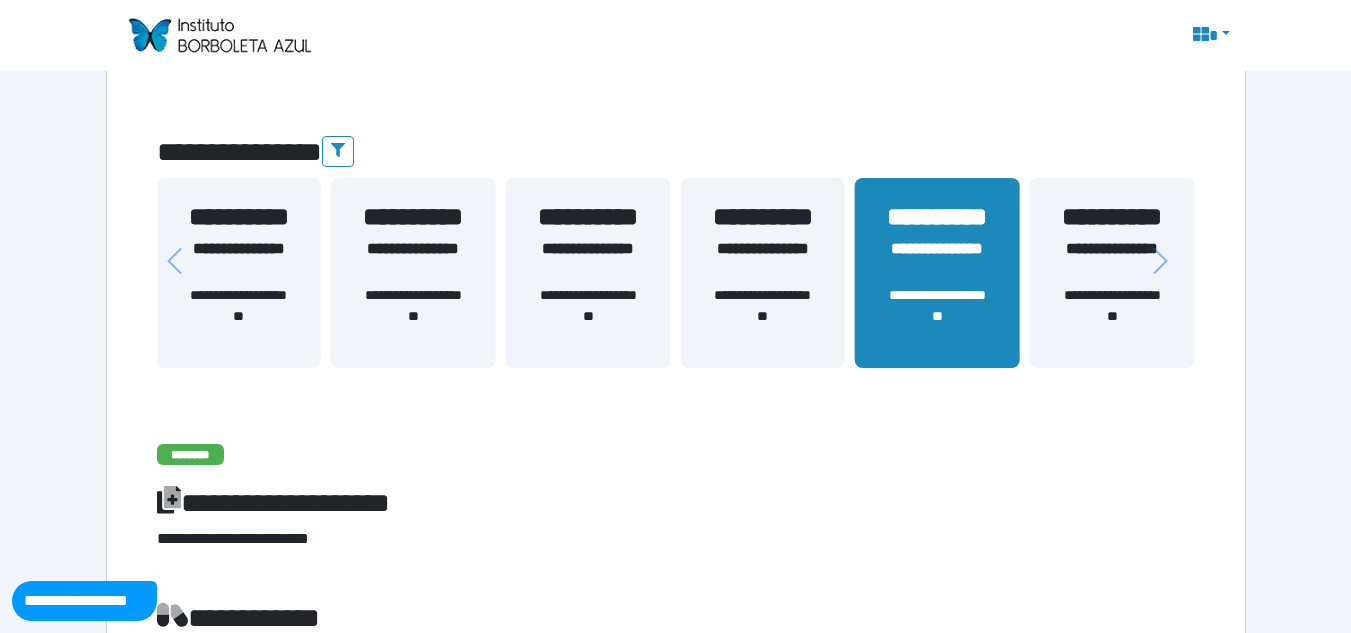scroll, scrollTop: 224, scrollLeft: 0, axis: vertical 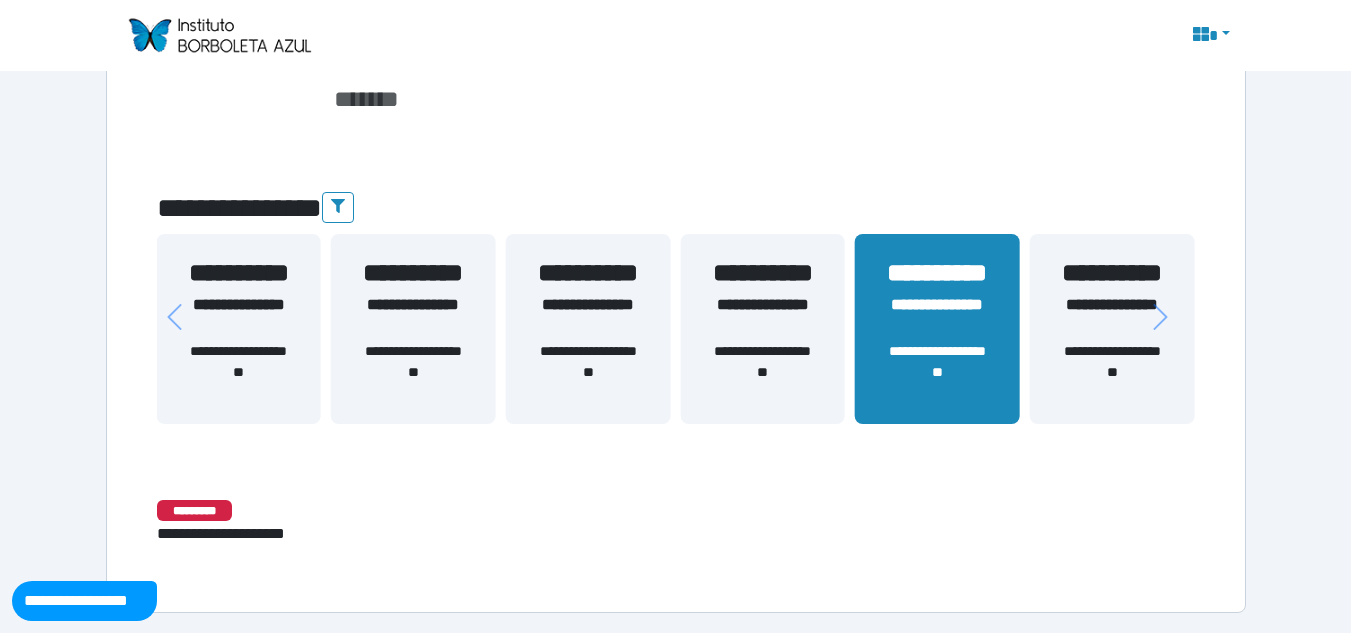 click on "**********" at bounding box center (1112, 317) 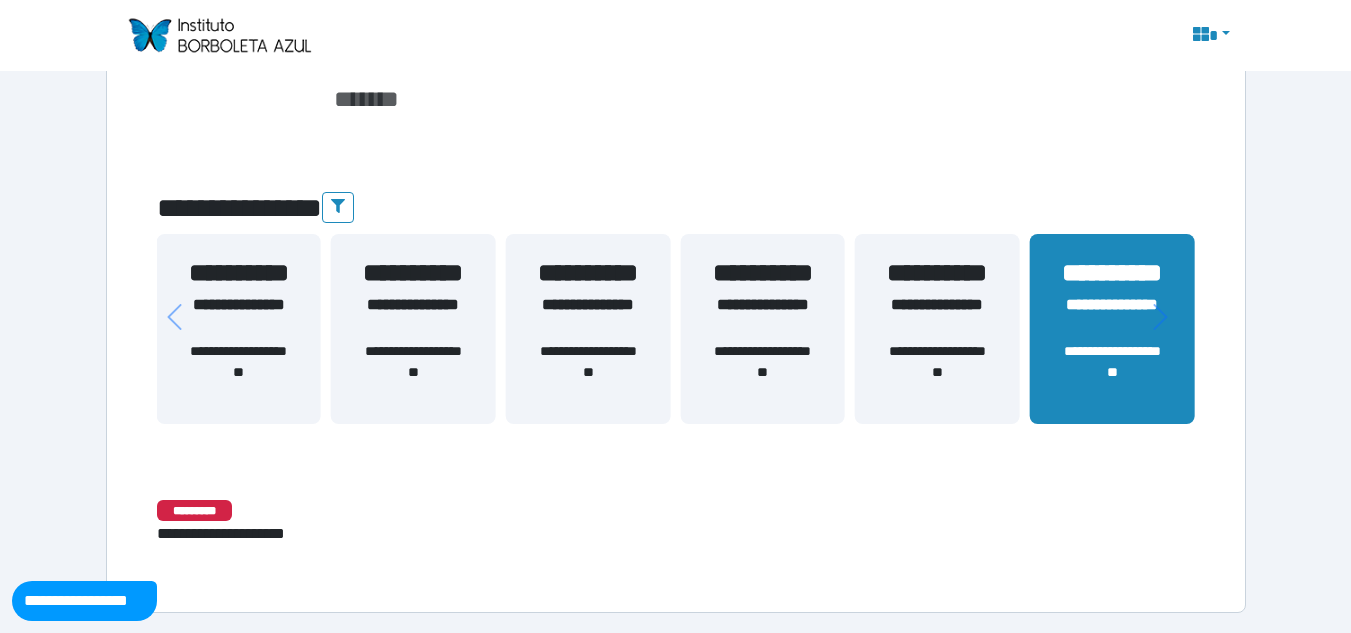 click on "**********" at bounding box center [676, 244] 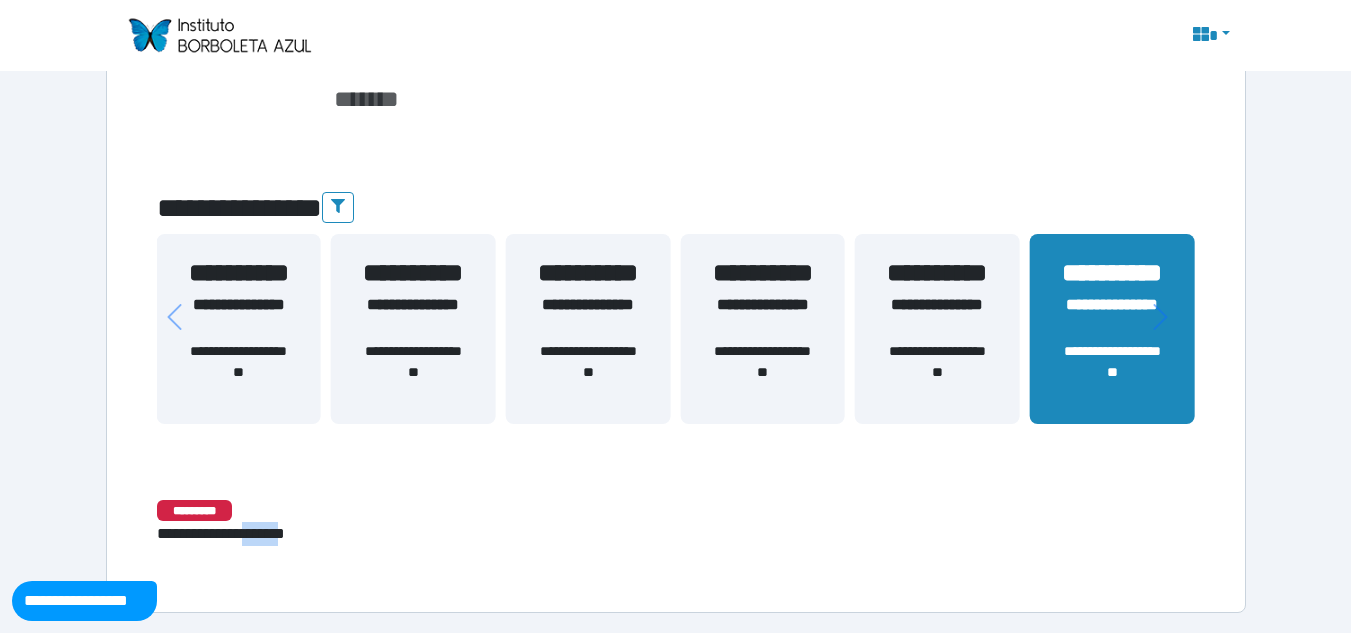 click on "**********" at bounding box center (676, 244) 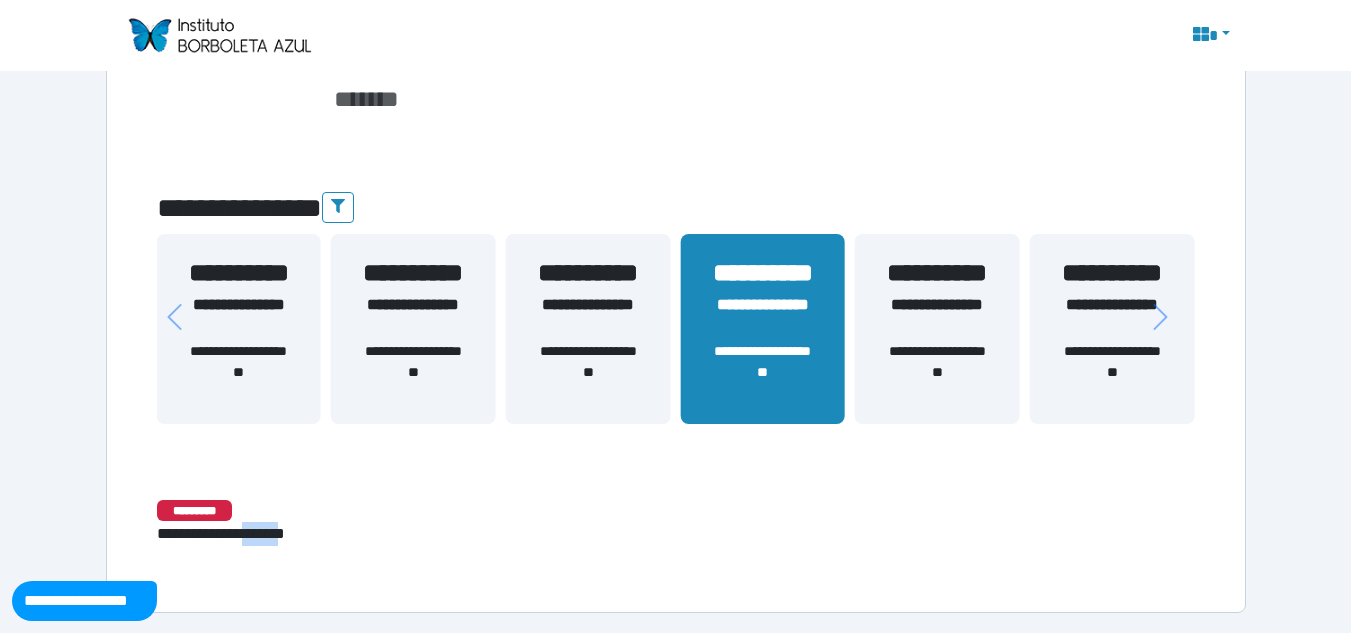 click on "**********" at bounding box center (937, 372) 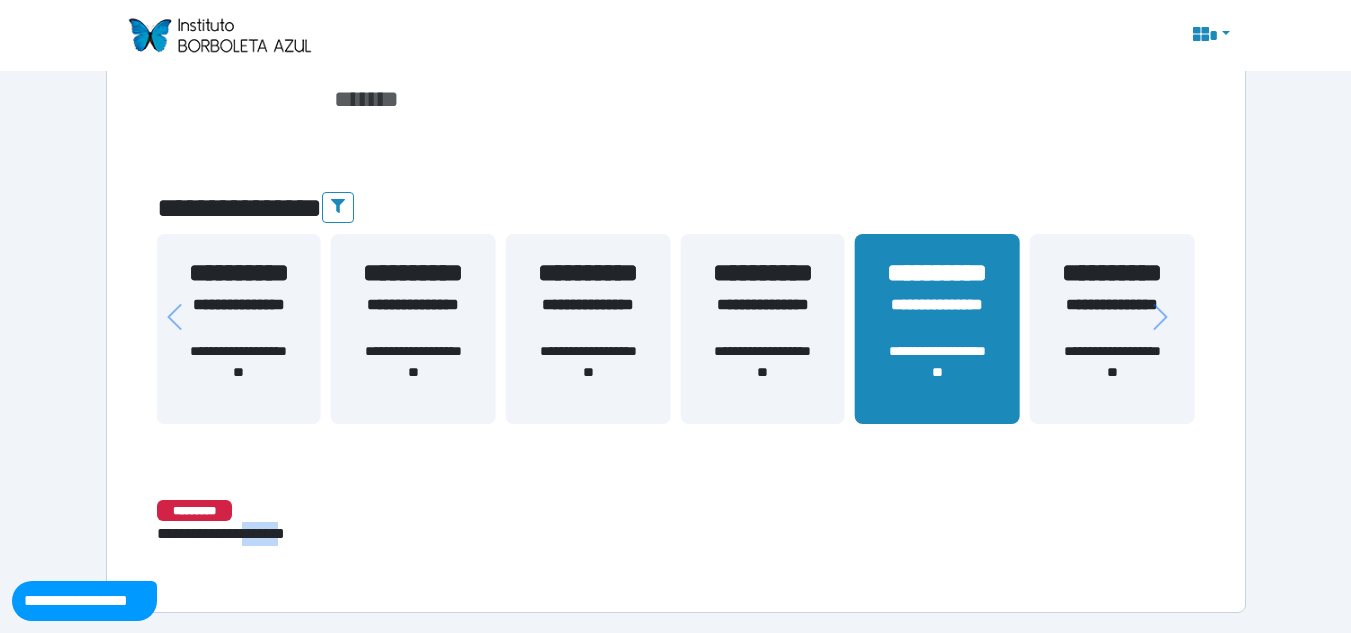 click on "**********" at bounding box center (762, 328) 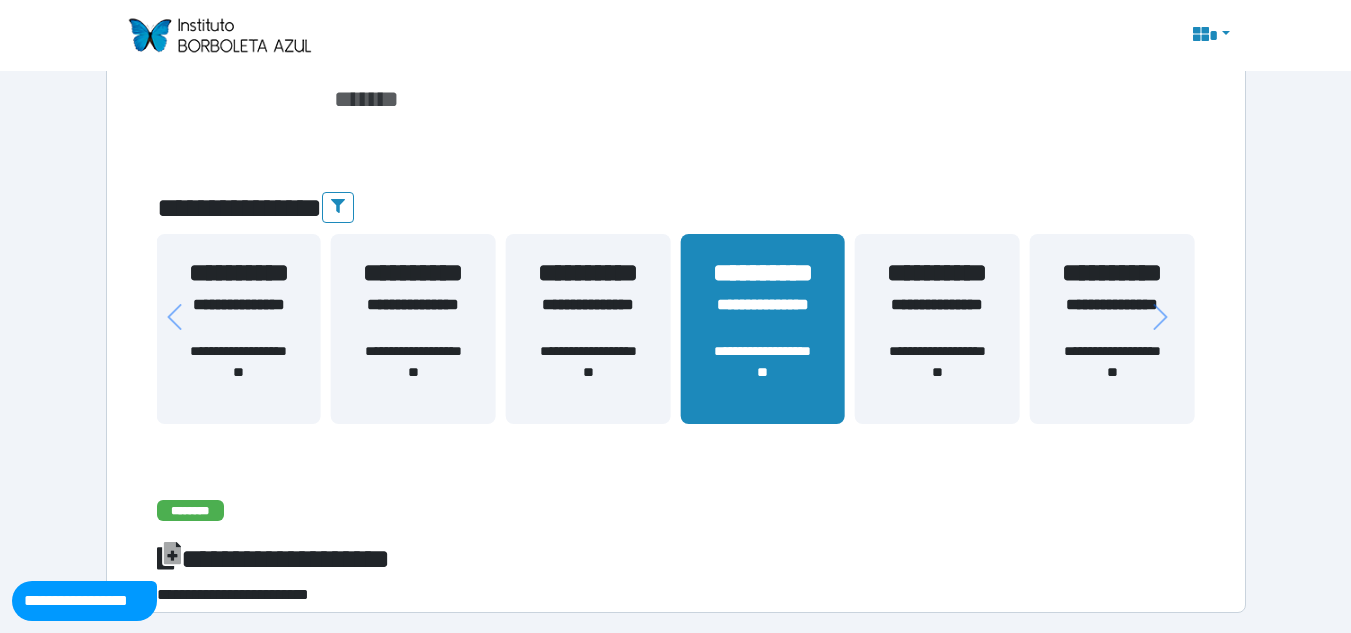 scroll, scrollTop: 280, scrollLeft: 0, axis: vertical 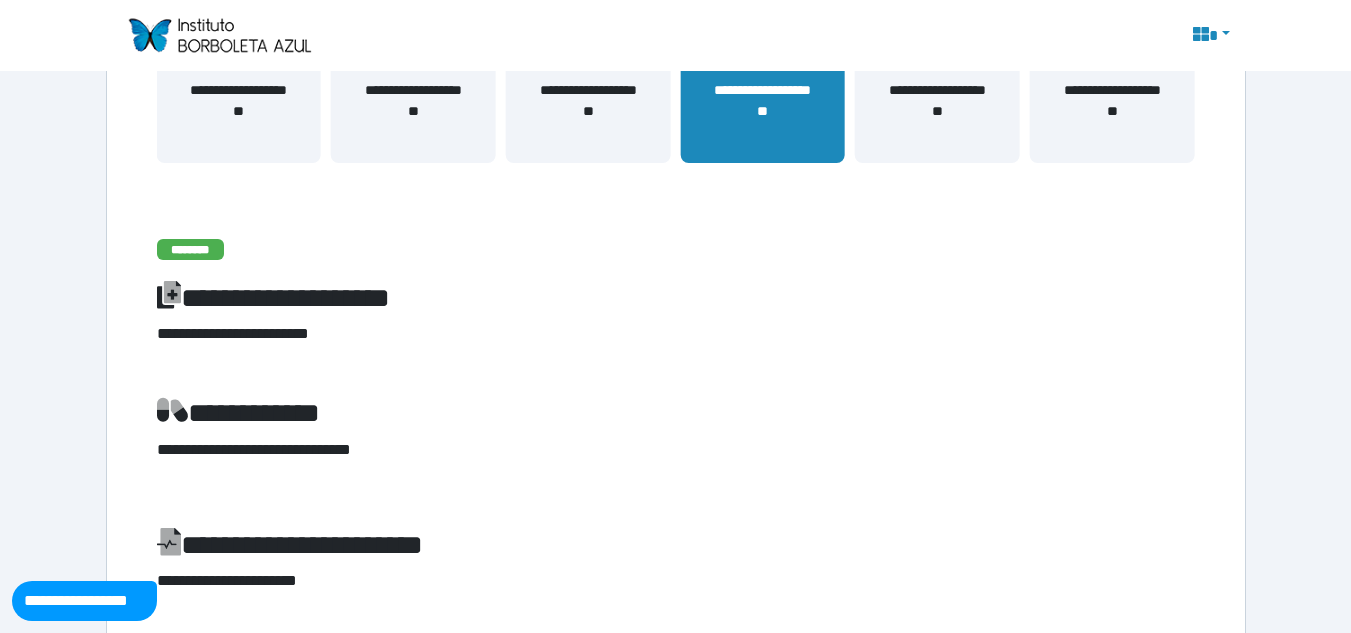 click on "**********" at bounding box center [937, 111] 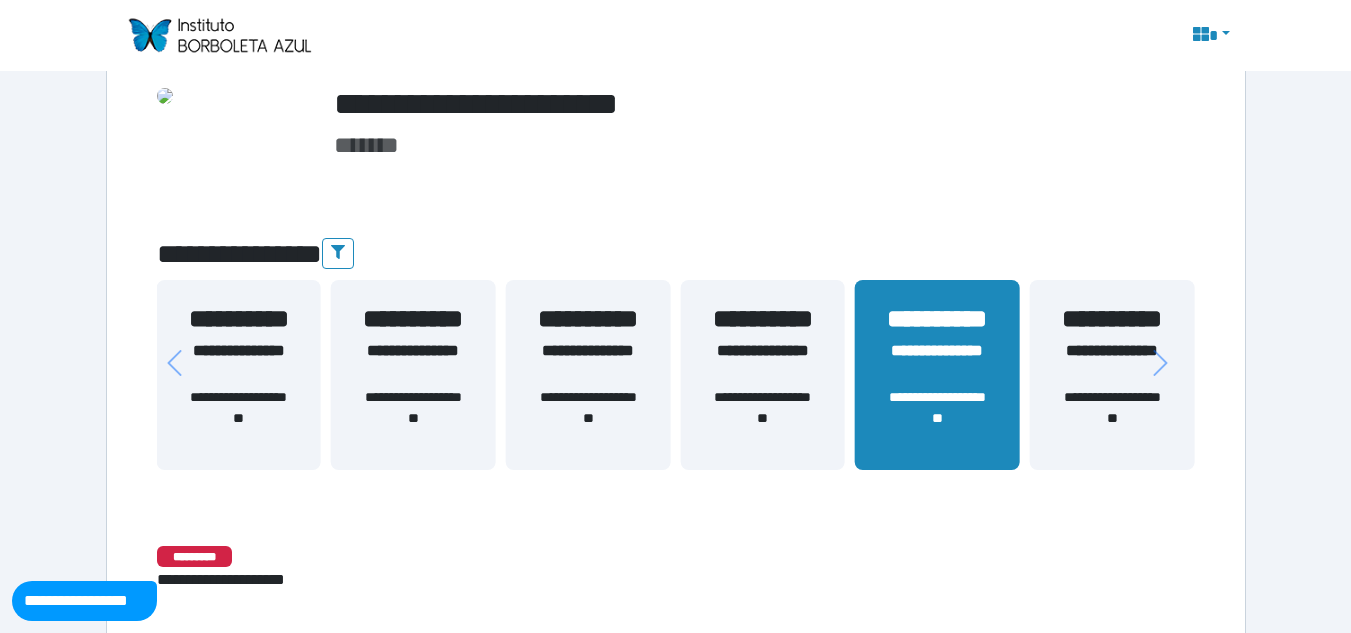 scroll, scrollTop: 224, scrollLeft: 0, axis: vertical 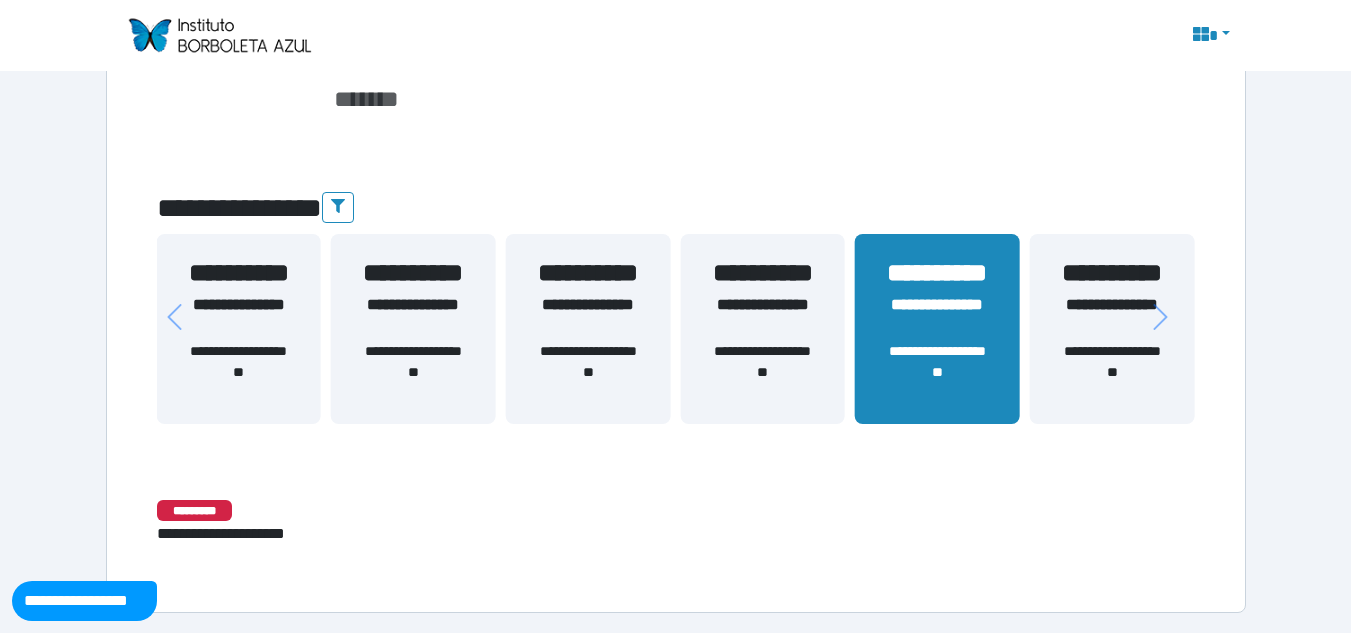 click on "**********" at bounding box center [413, 372] 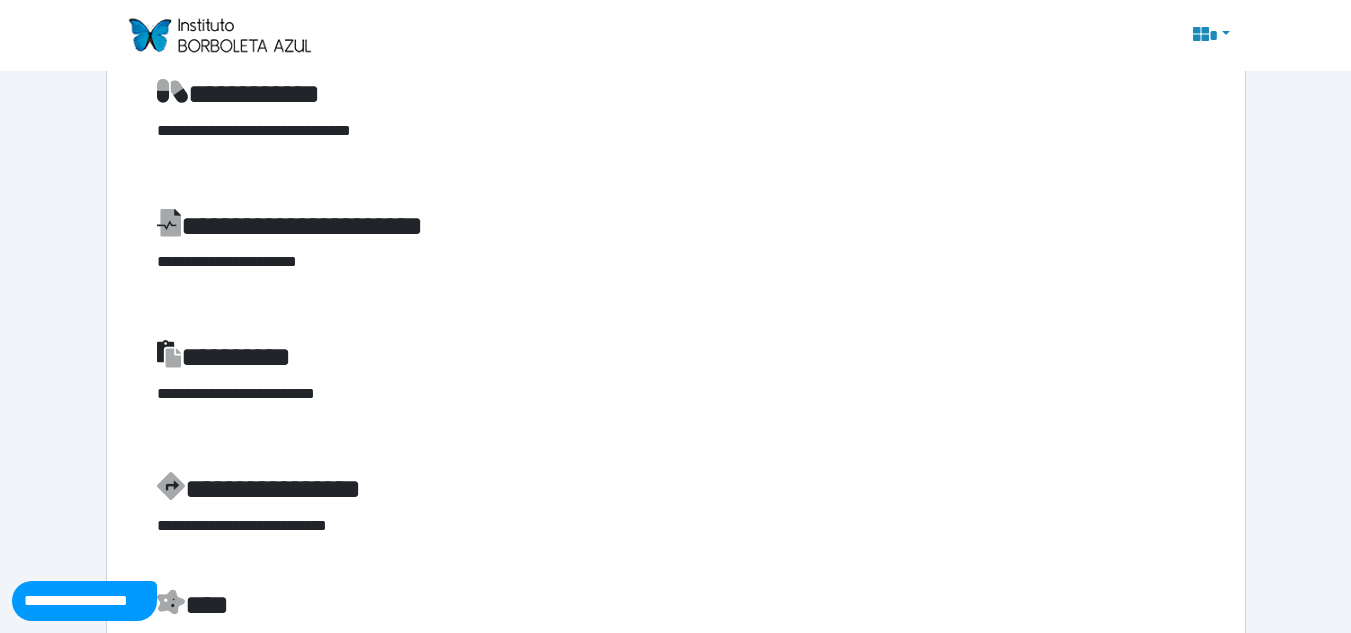 scroll, scrollTop: 0, scrollLeft: 0, axis: both 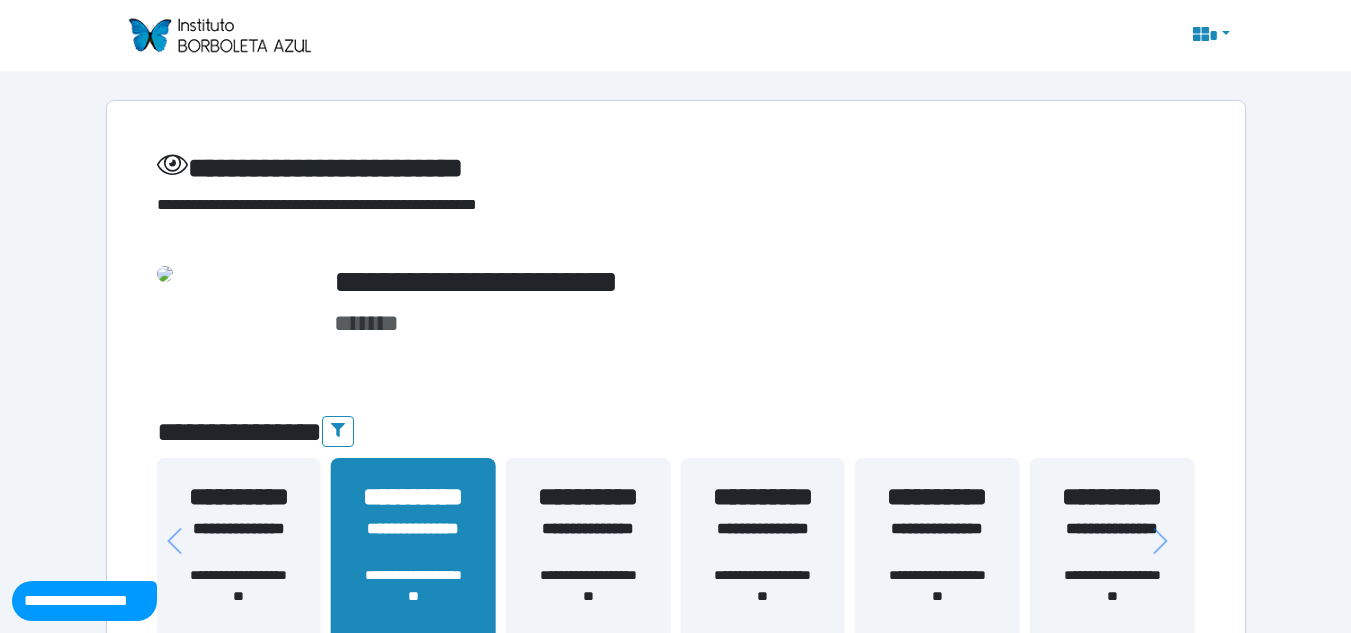 click at bounding box center [219, 35] 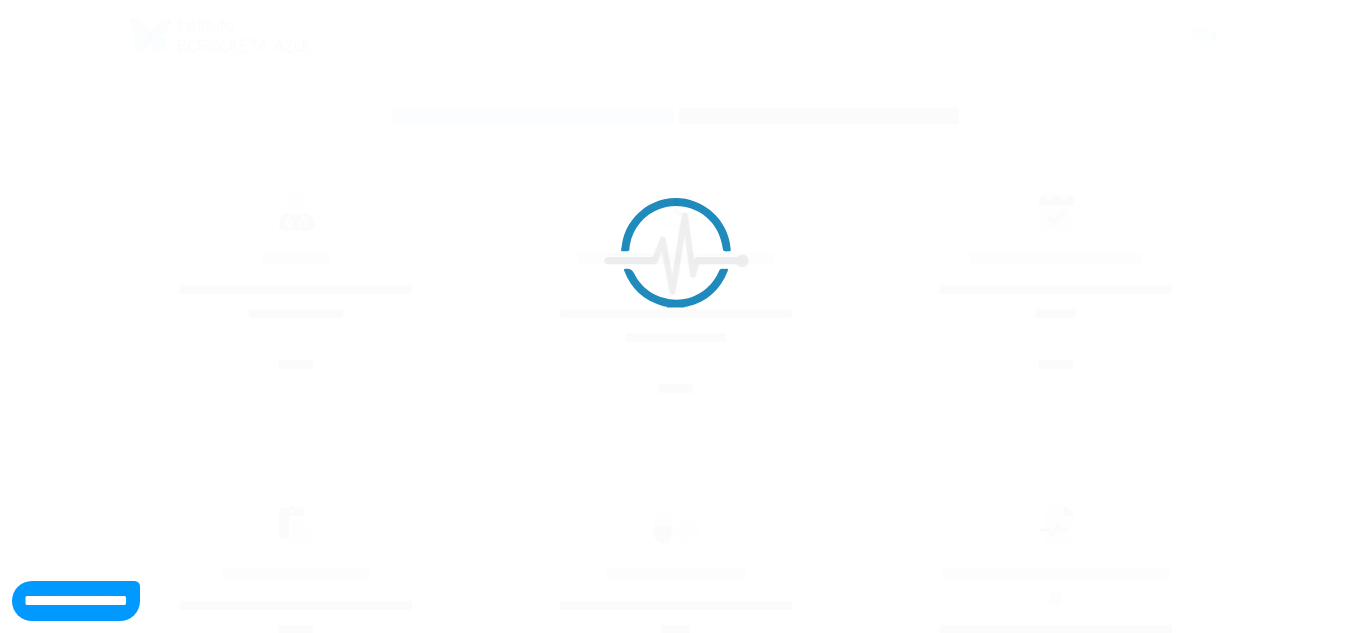 scroll, scrollTop: 0, scrollLeft: 0, axis: both 